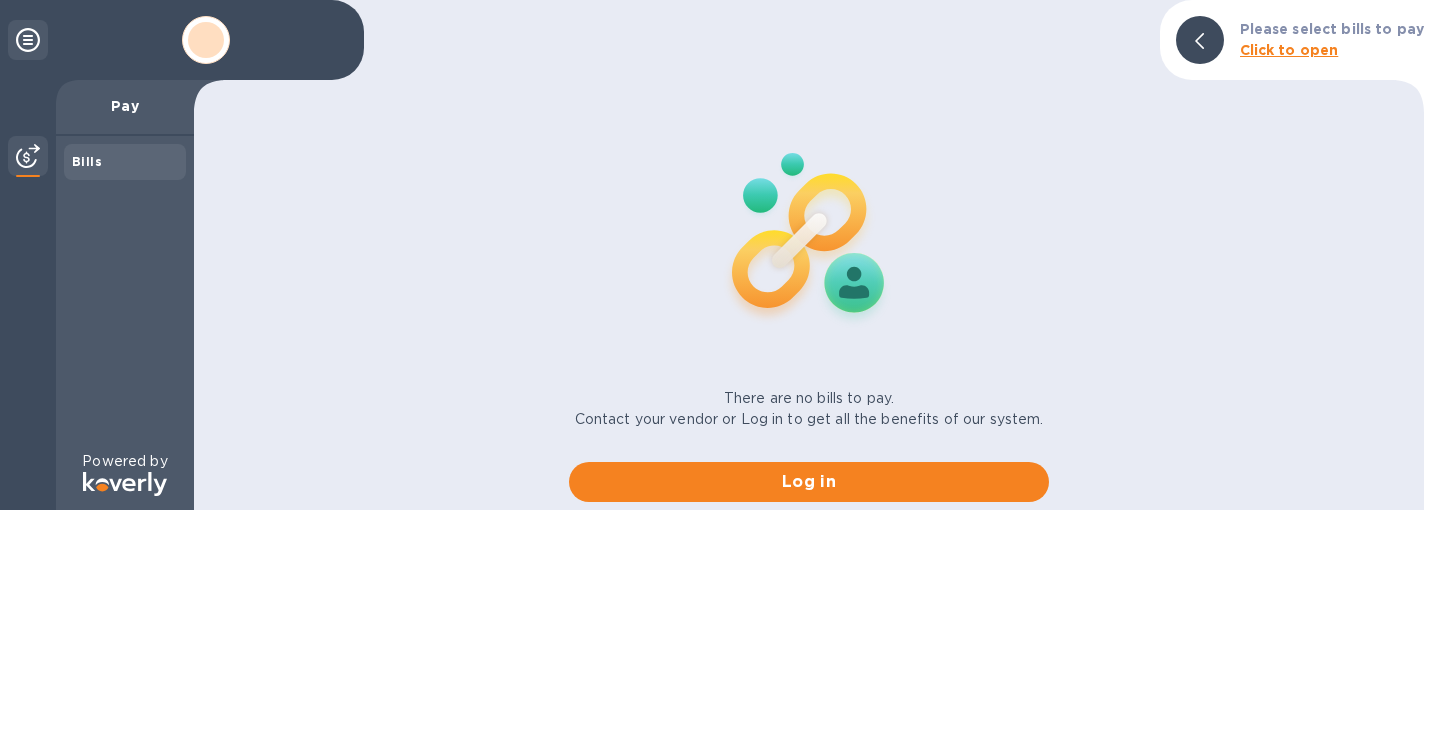scroll, scrollTop: 0, scrollLeft: 0, axis: both 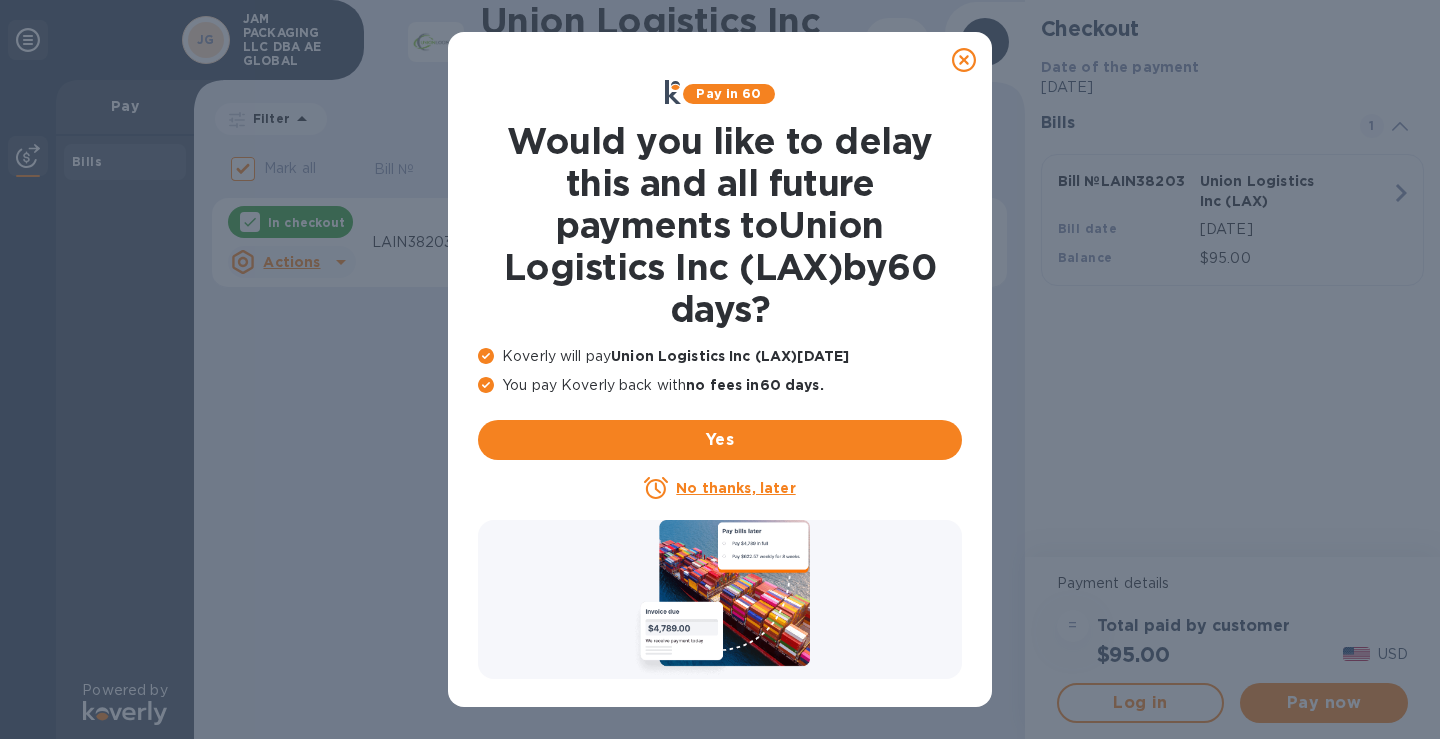 click 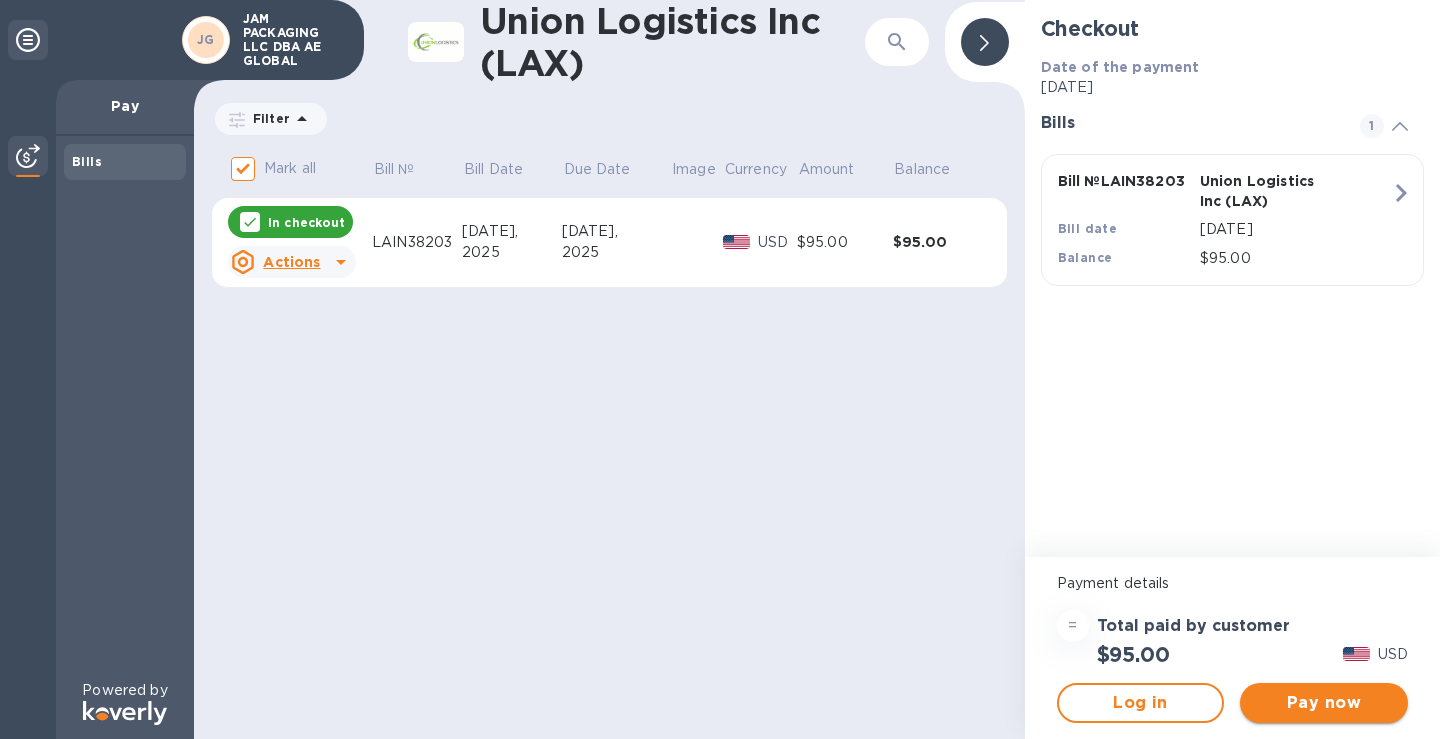 click on "Pay now" at bounding box center [1324, 703] 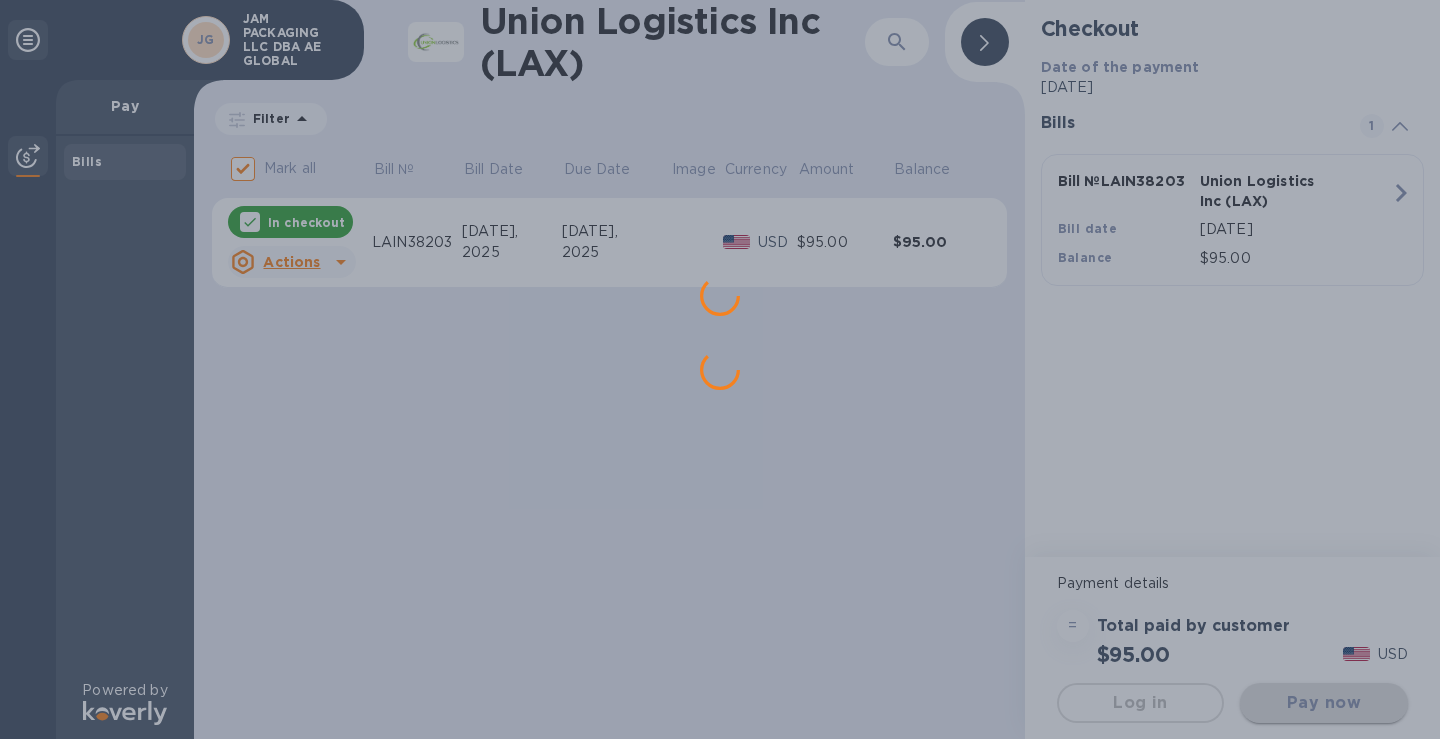 scroll, scrollTop: 0, scrollLeft: 0, axis: both 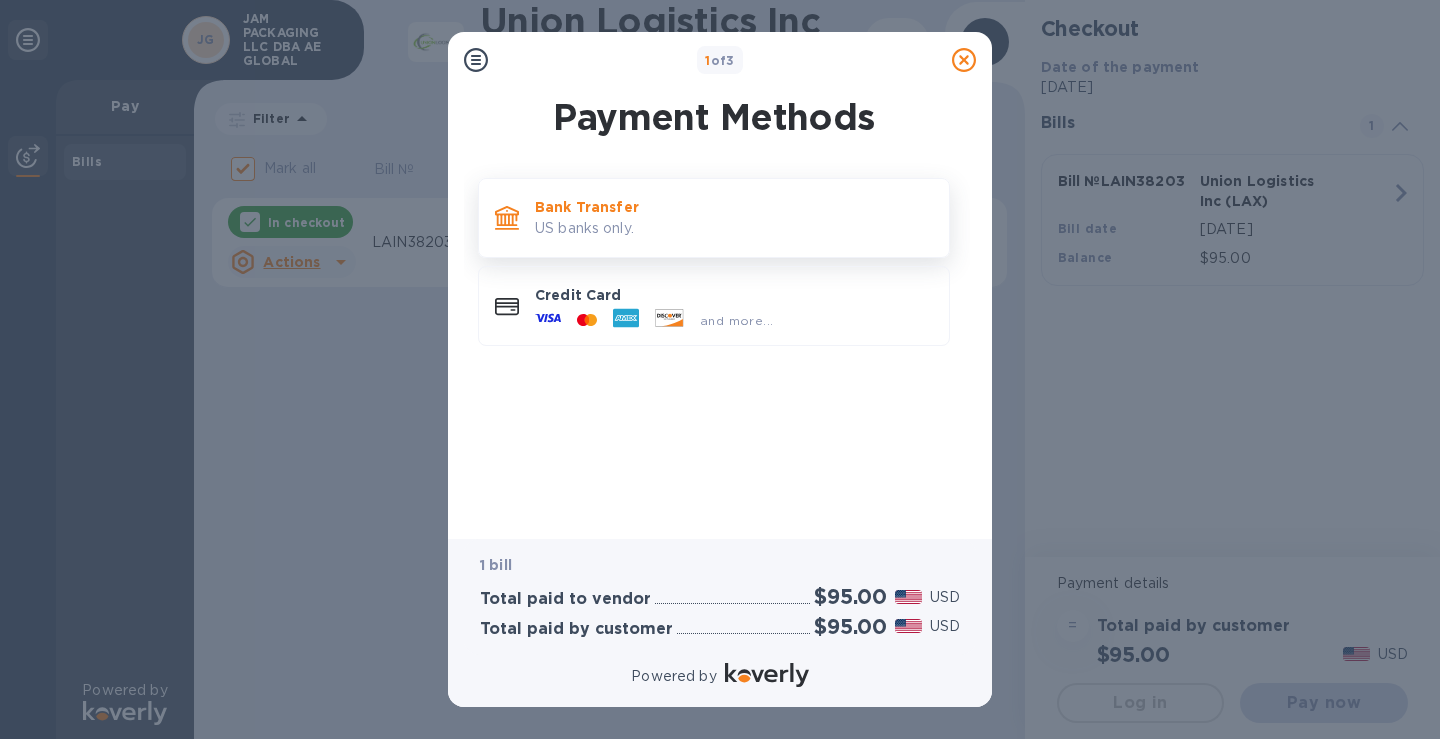 click on "US banks only." at bounding box center (734, 228) 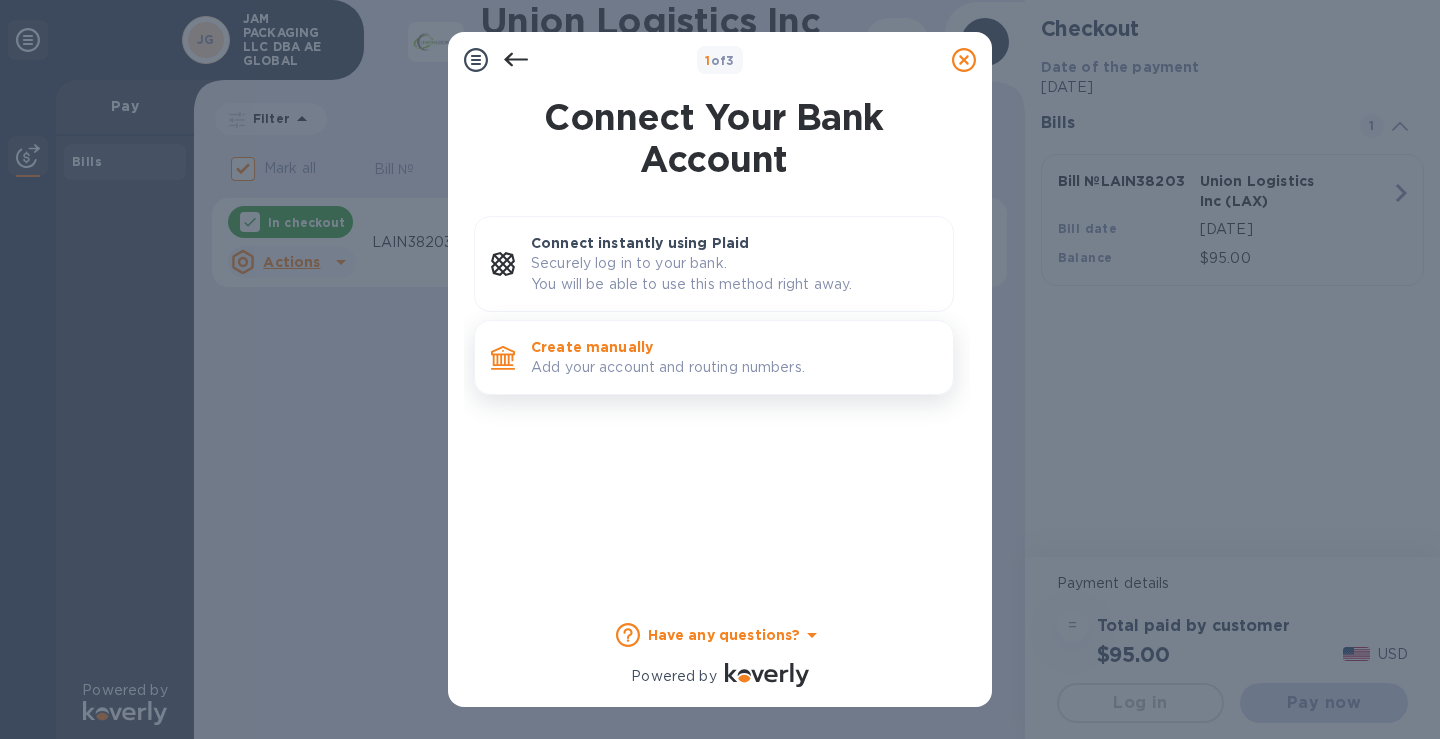 click on "Add your account and routing numbers." at bounding box center (734, 367) 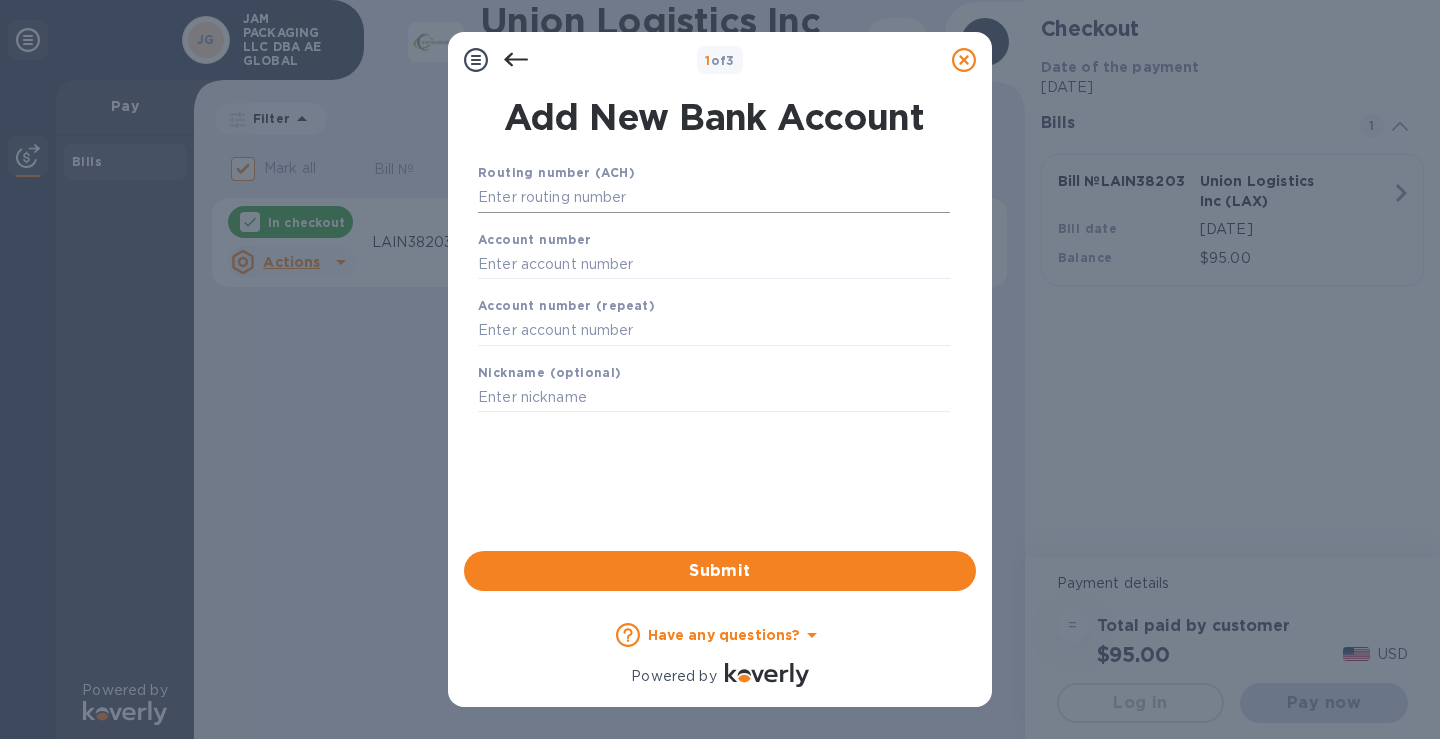 click at bounding box center [714, 198] 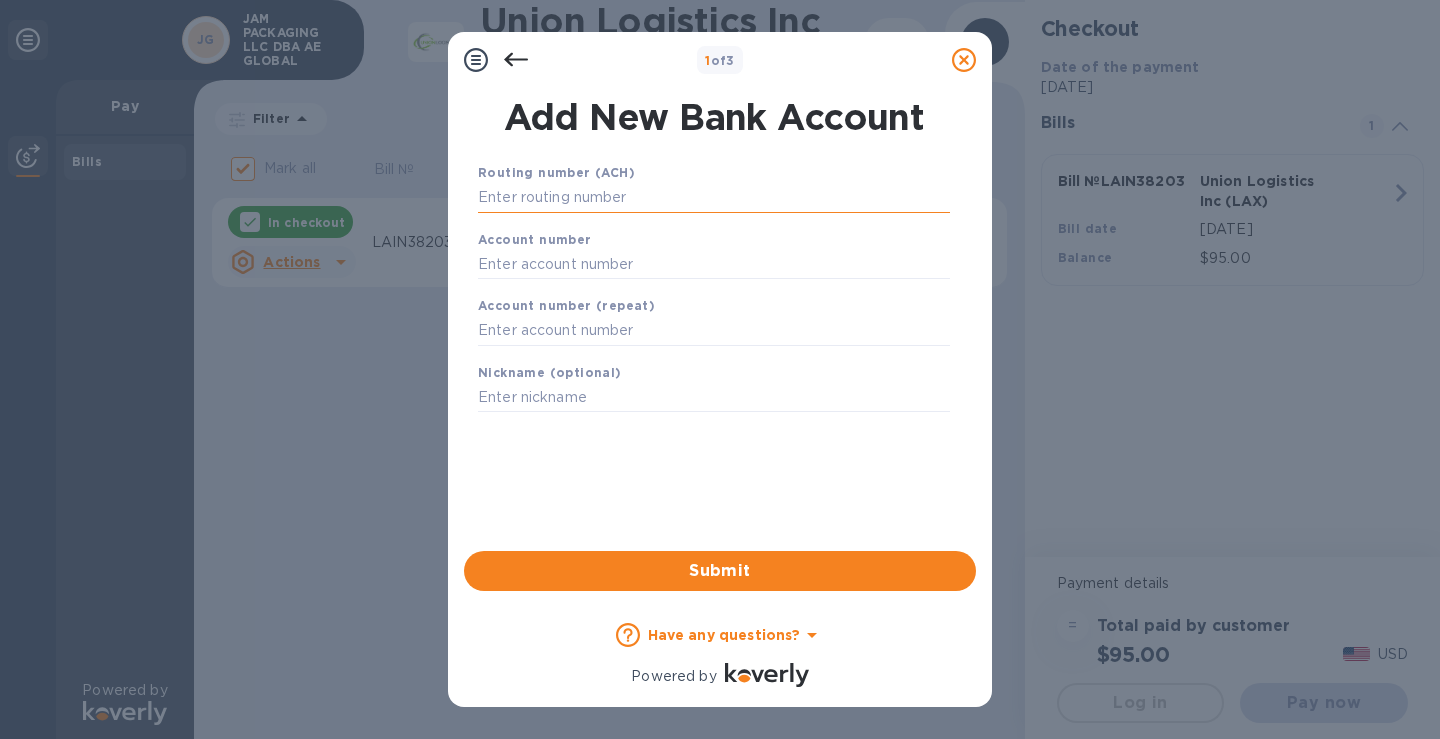 click at bounding box center [714, 198] 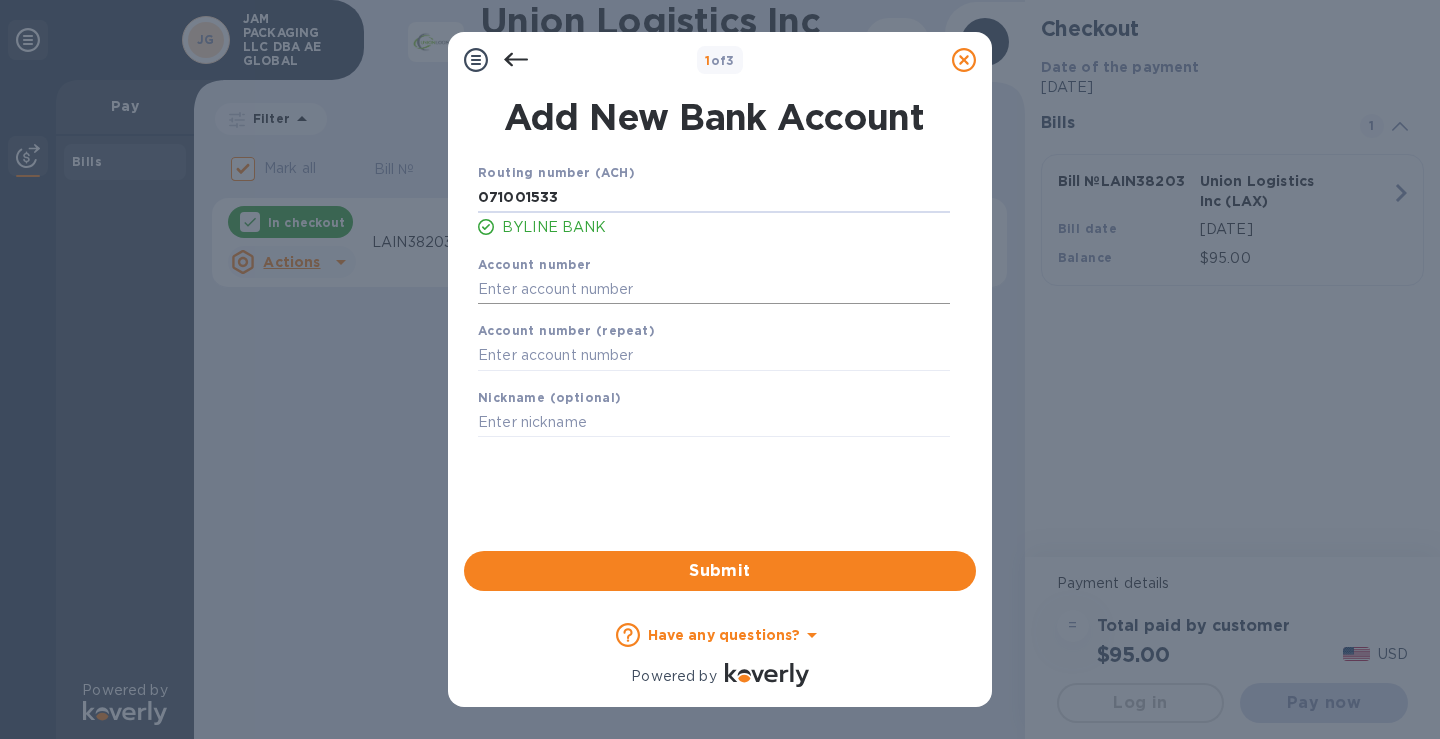 type on "071001533" 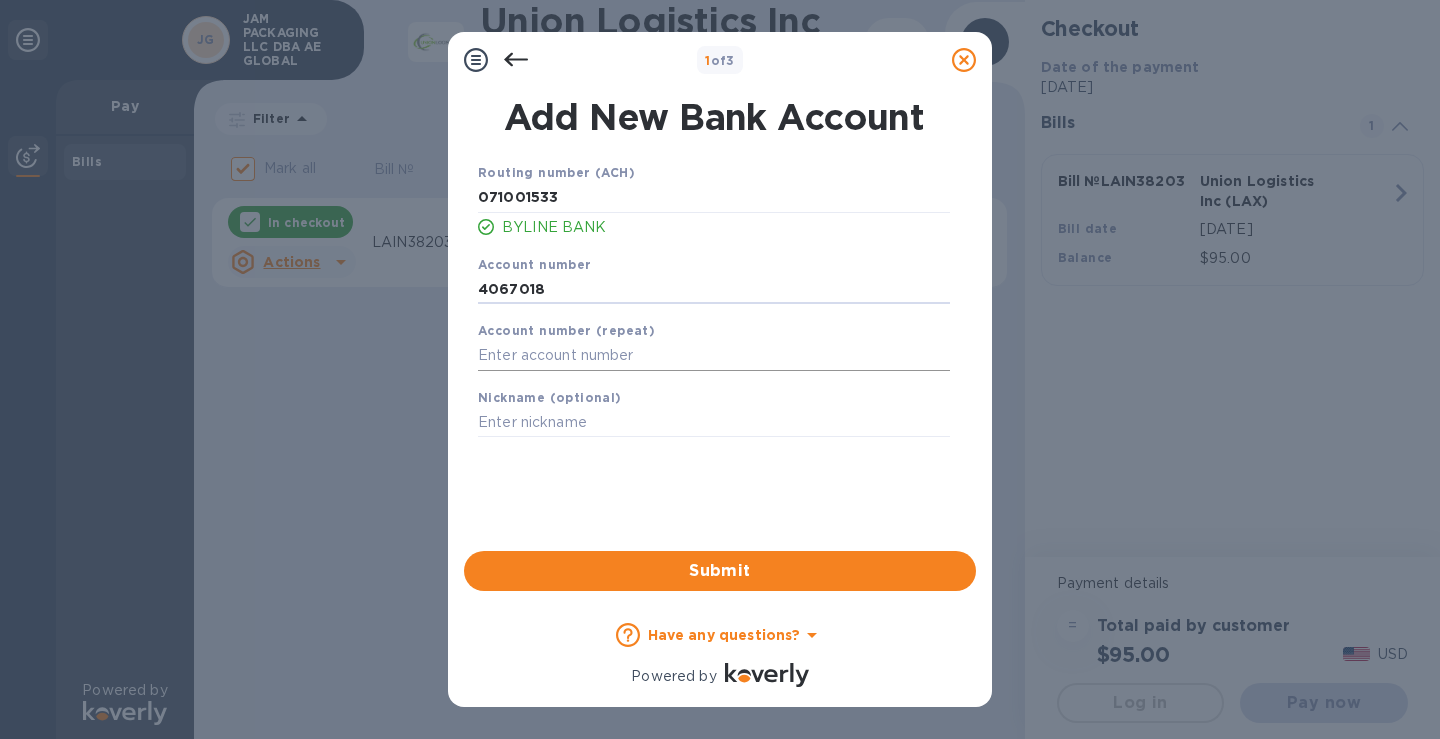 type on "4067018" 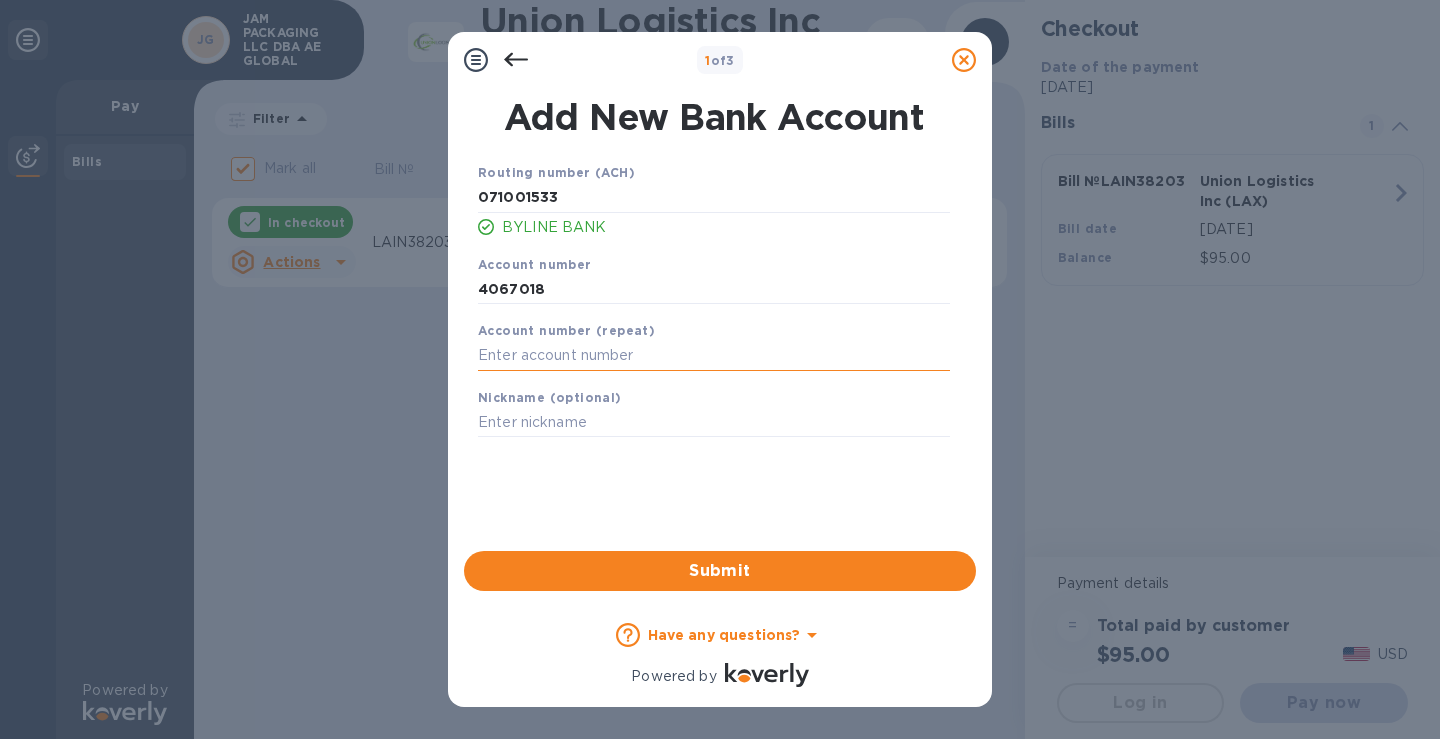 click at bounding box center (714, 356) 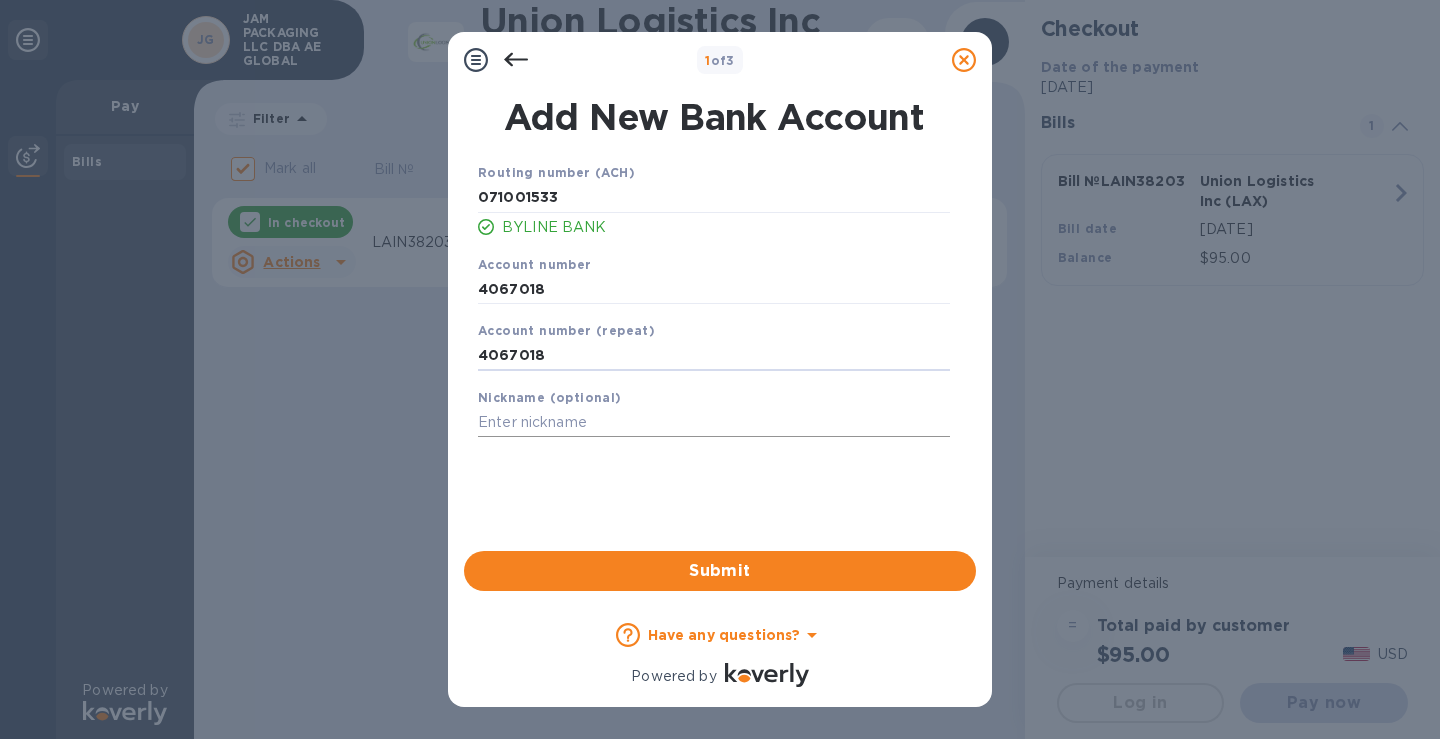 type on "4067018" 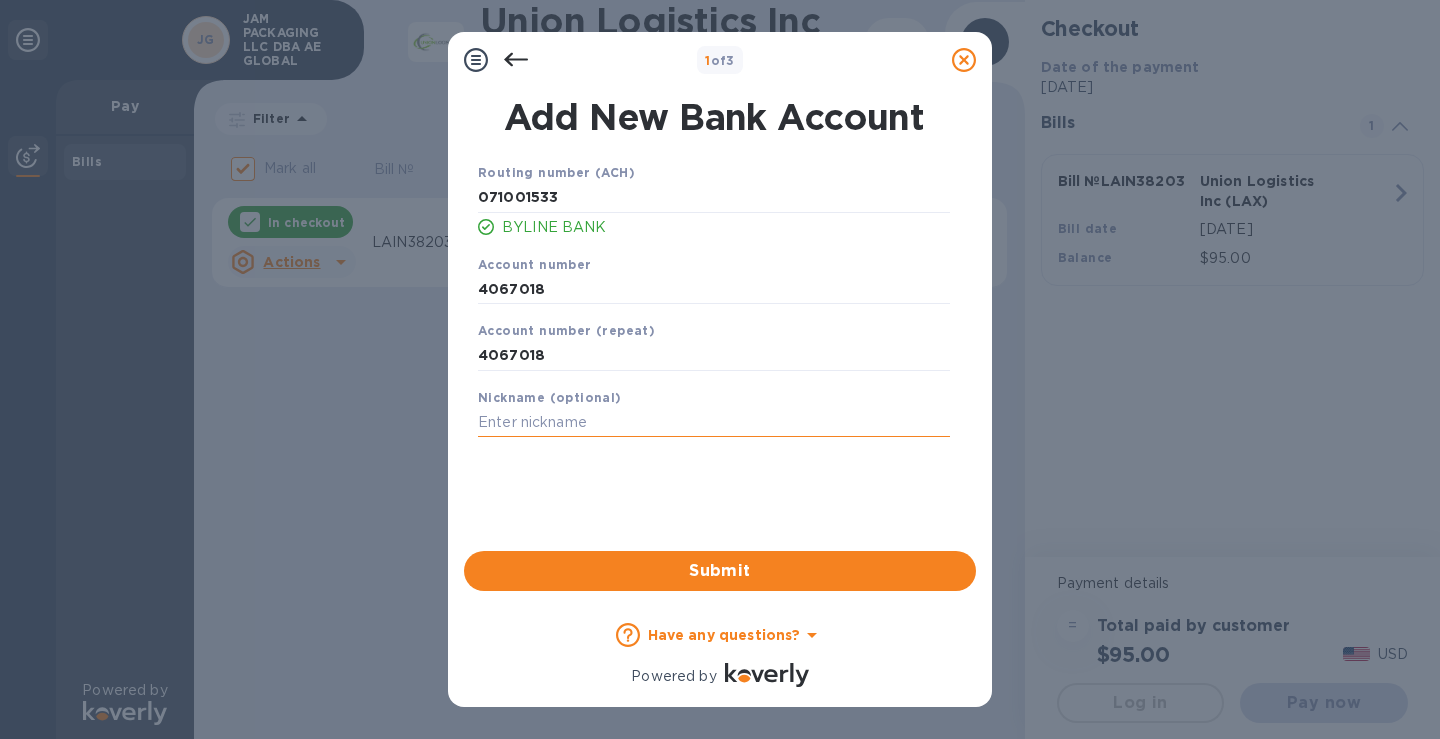 click at bounding box center (714, 423) 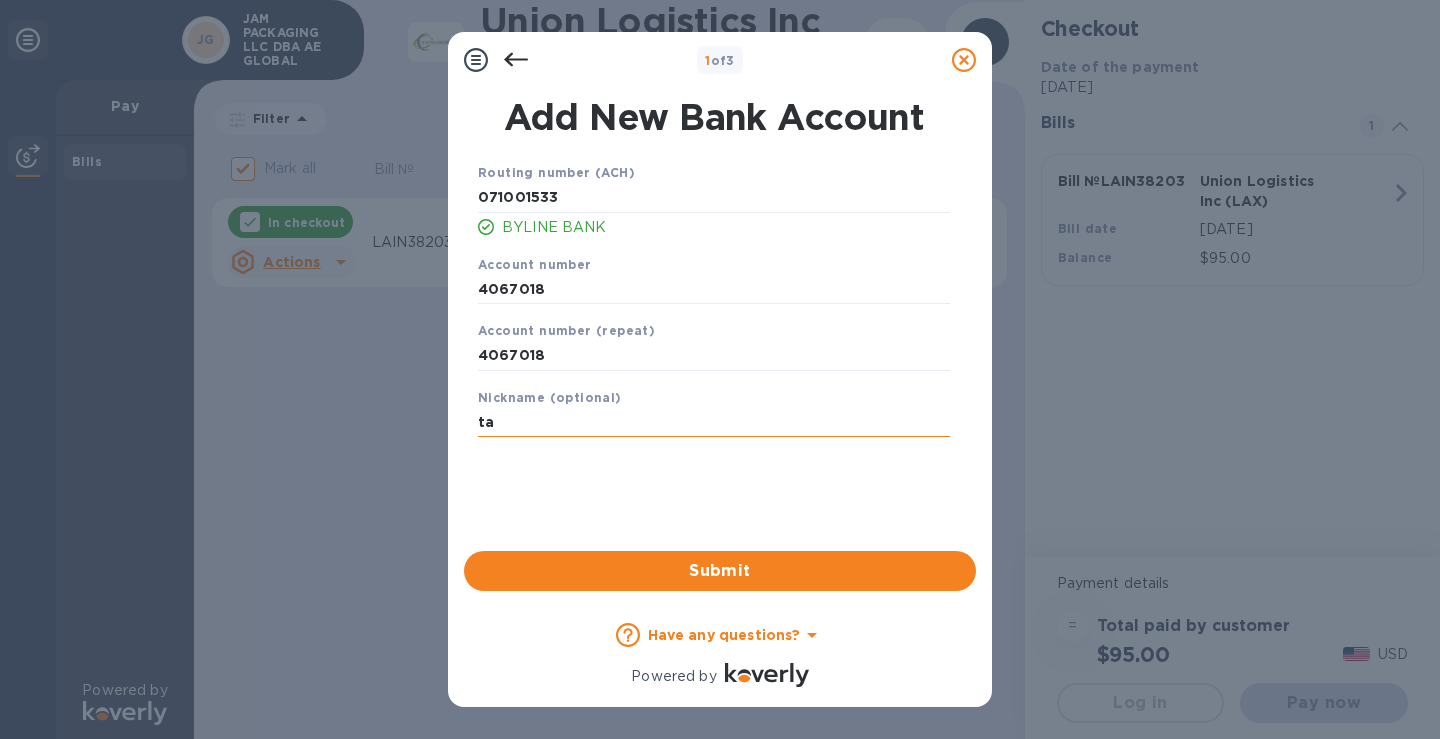 type on "t" 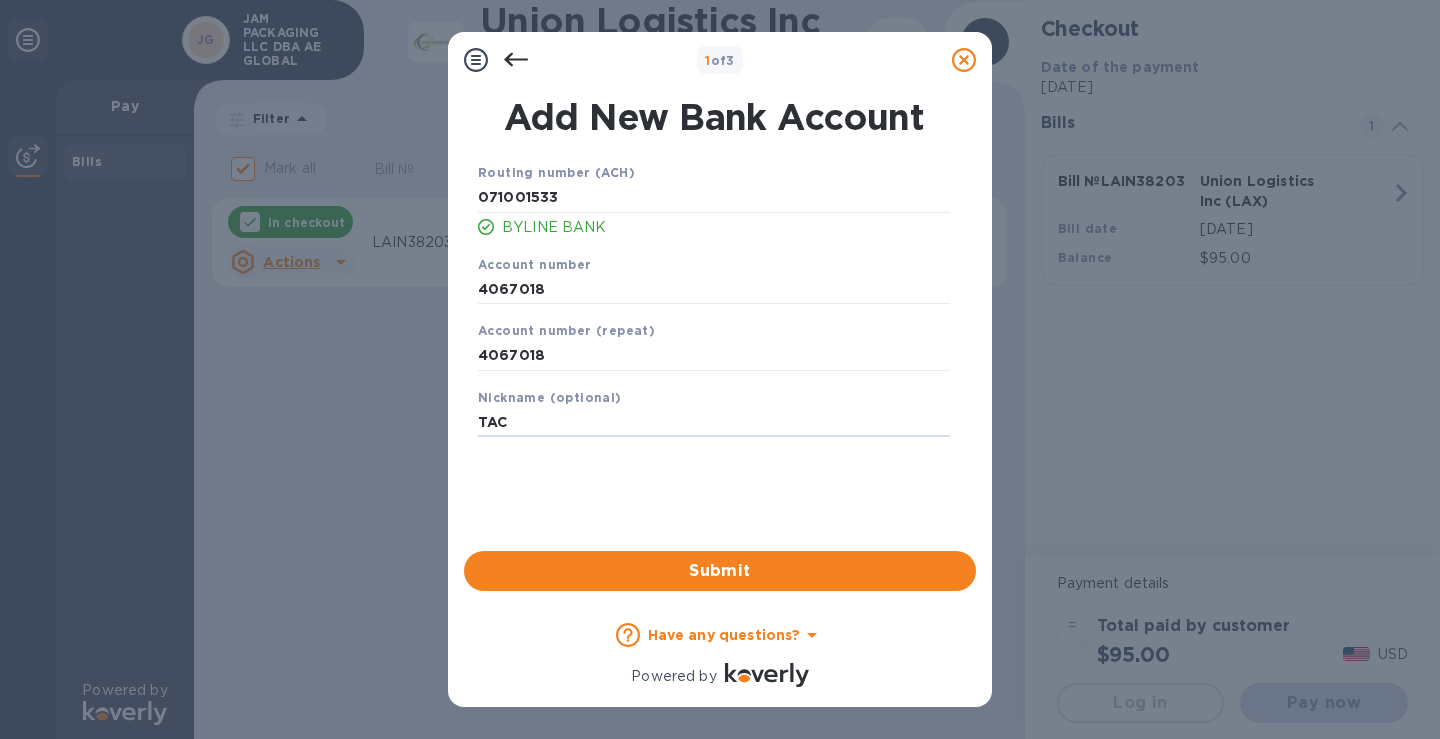 type on "TAC" 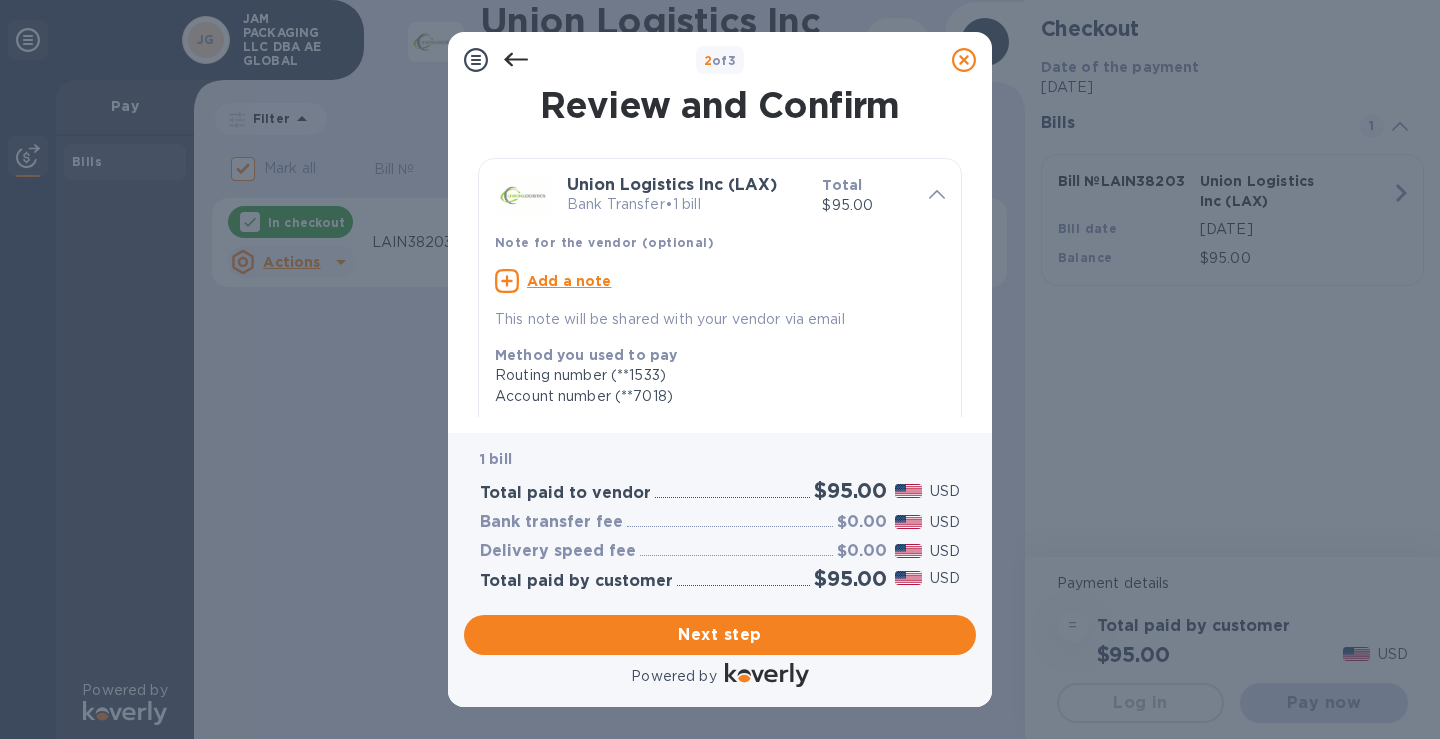 click on "Add a note" at bounding box center (569, 281) 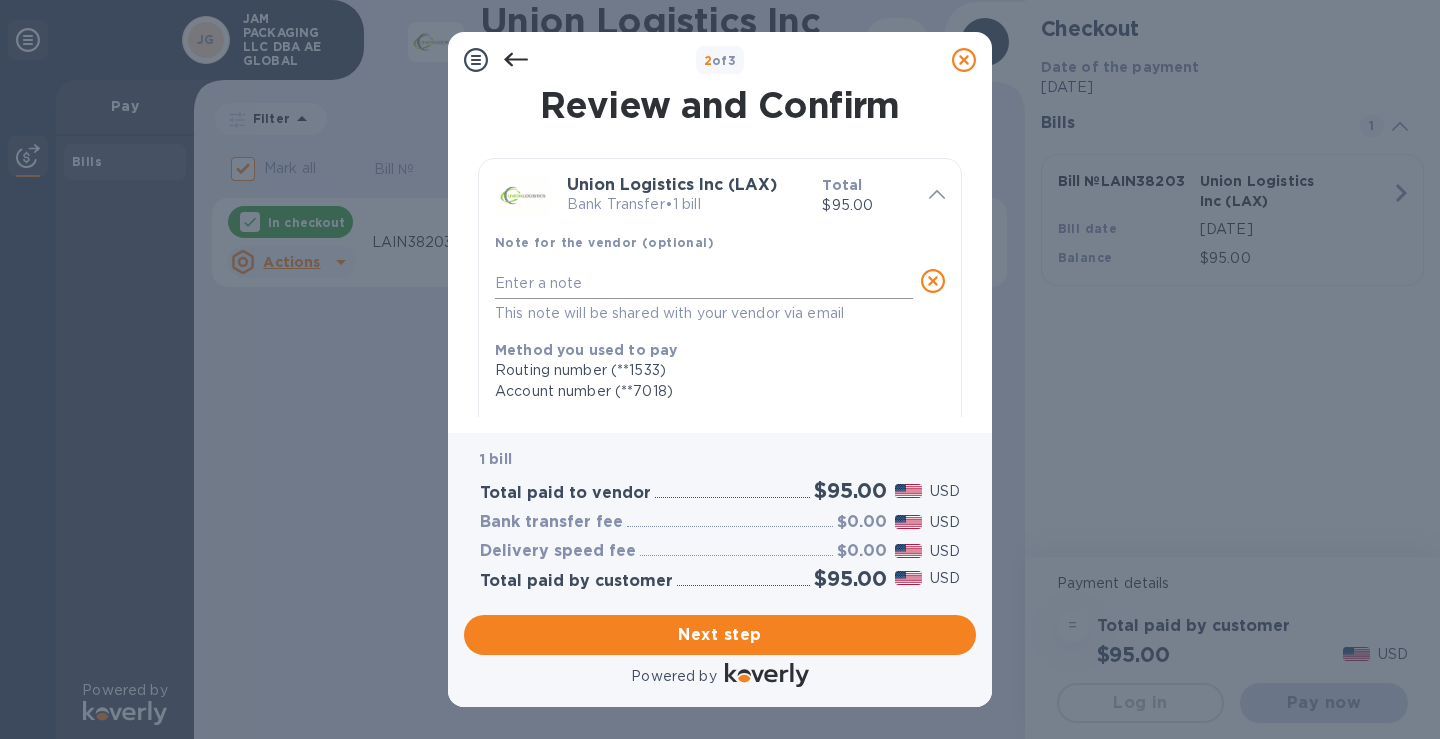 click at bounding box center (704, 283) 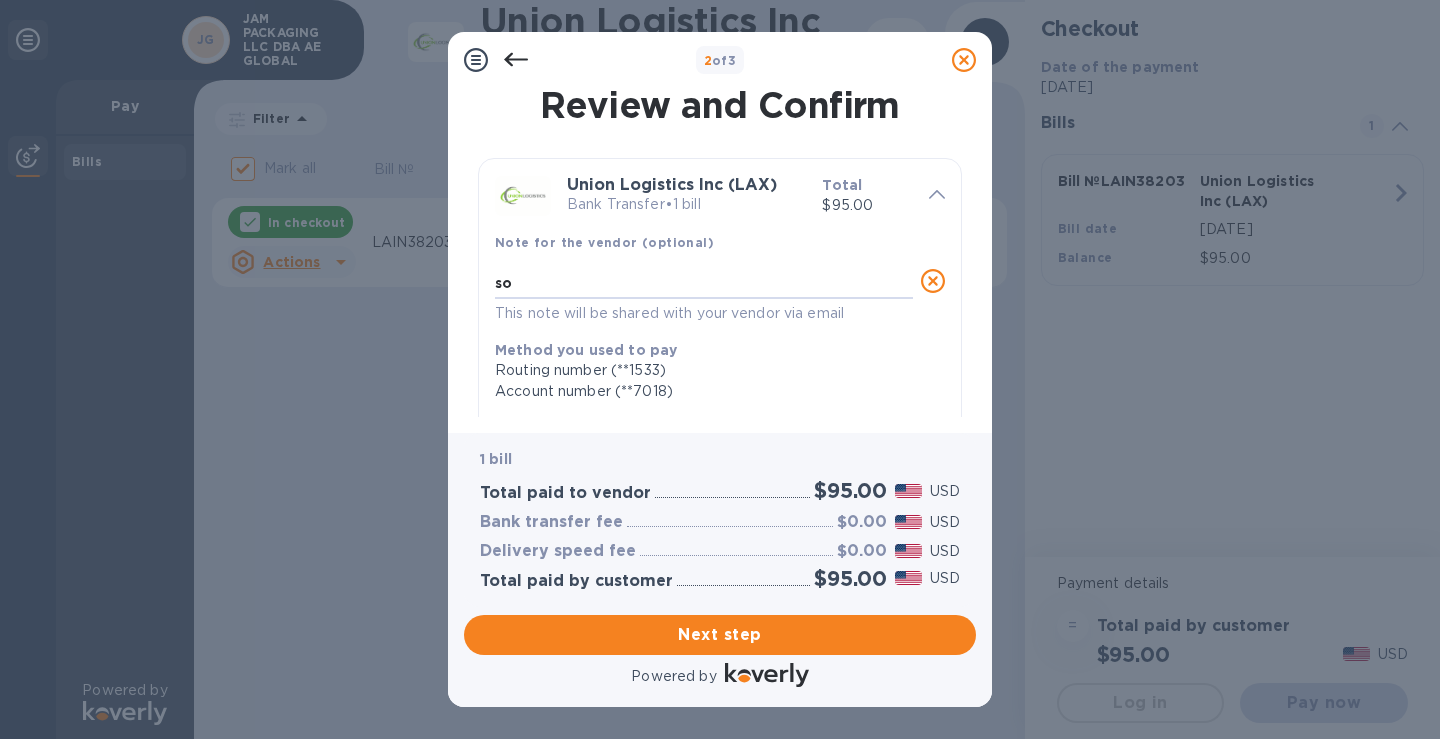 type on "s" 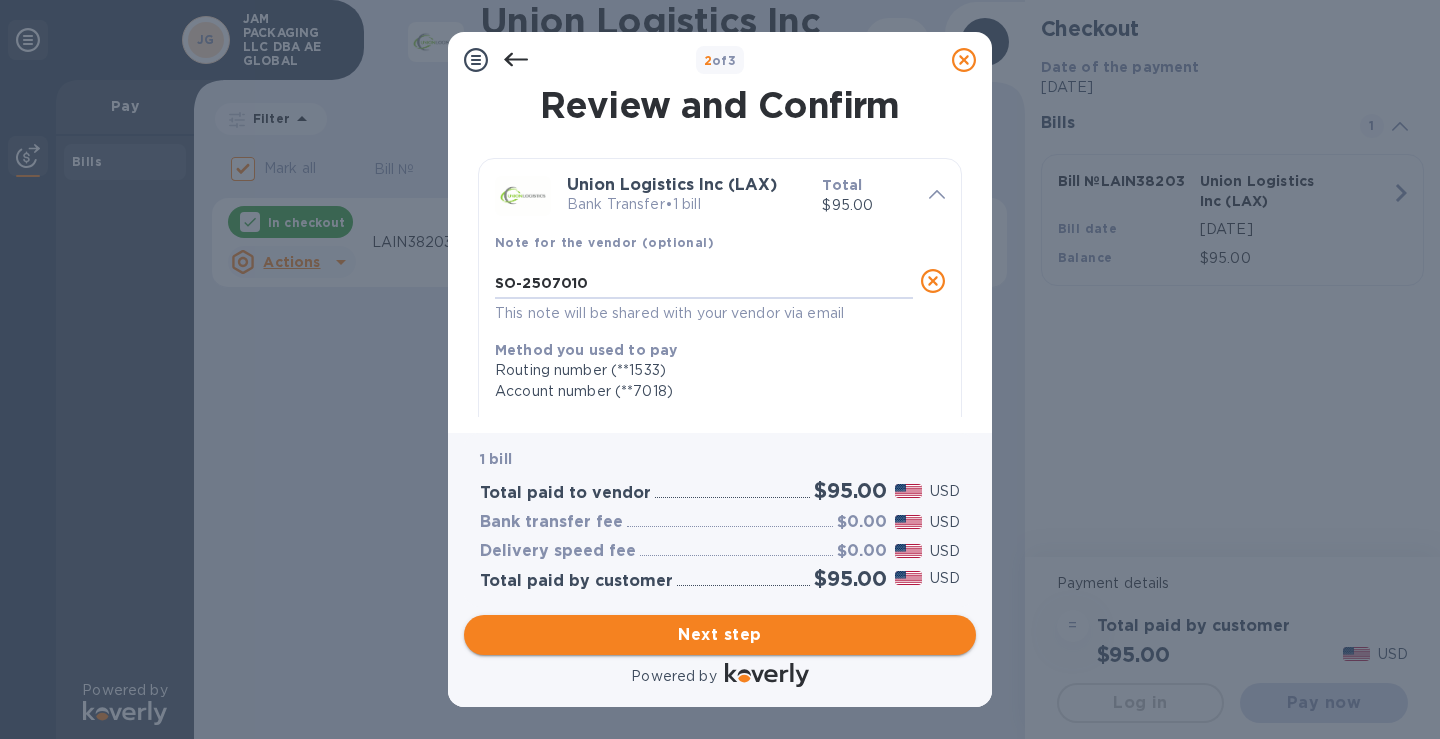 type on "SO-2507010" 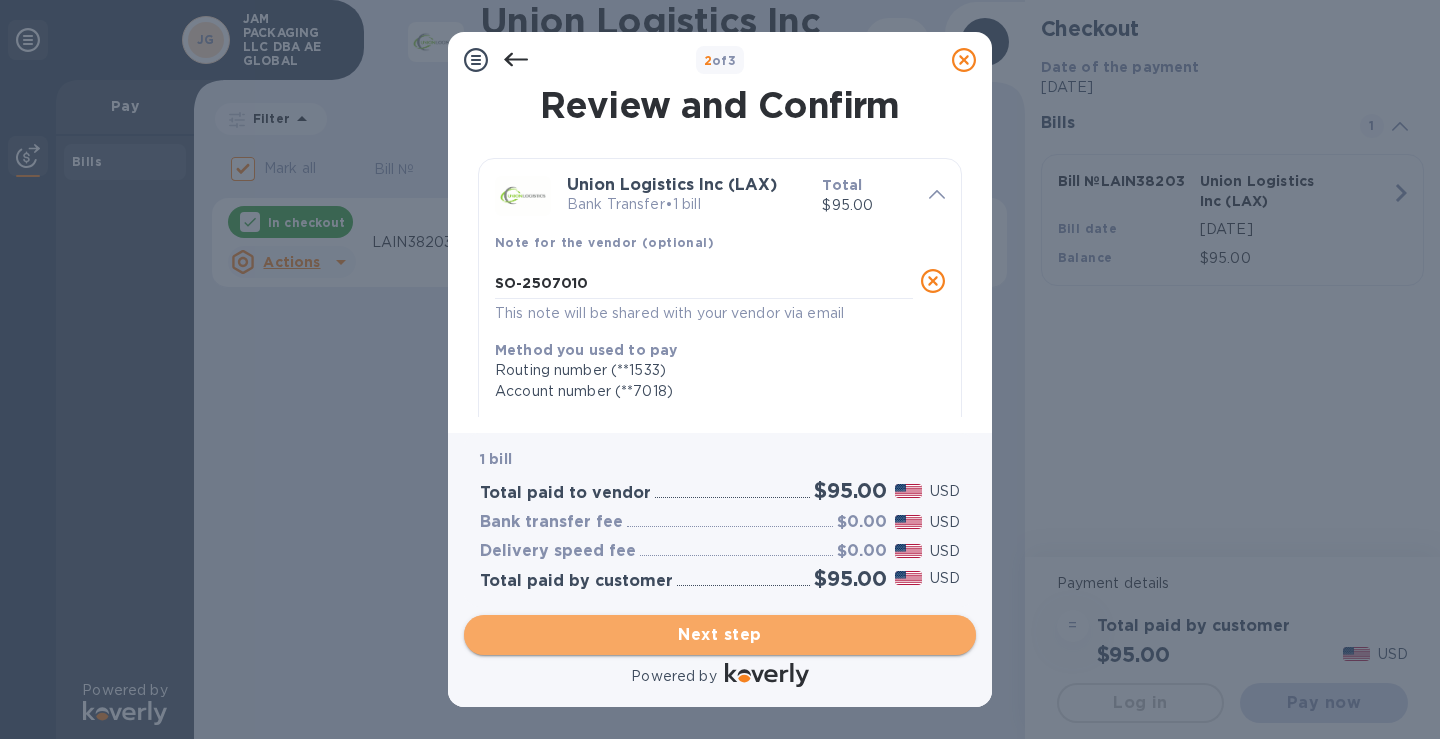 click on "Next step" at bounding box center (720, 635) 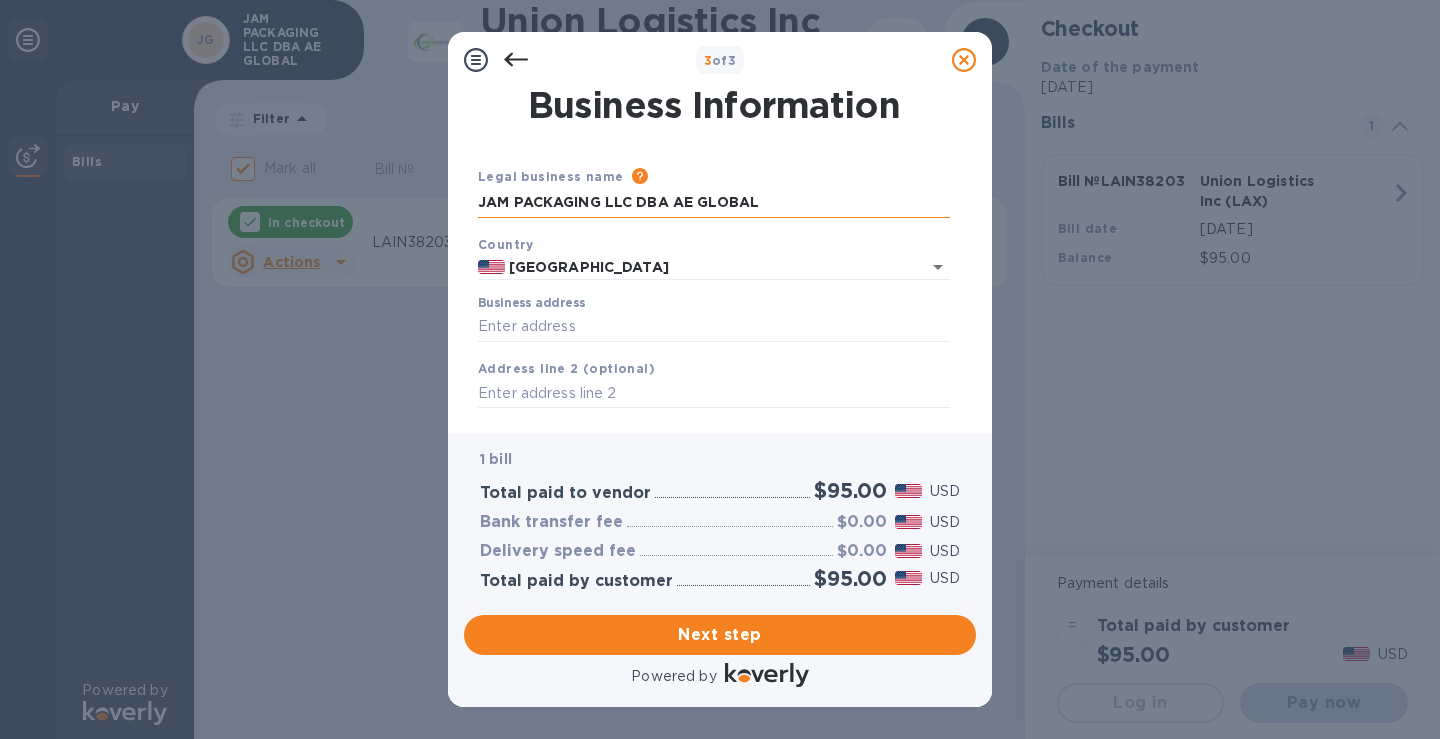 click on "JAM PACKAGING LLC DBA AE GLOBAL" at bounding box center (714, 203) 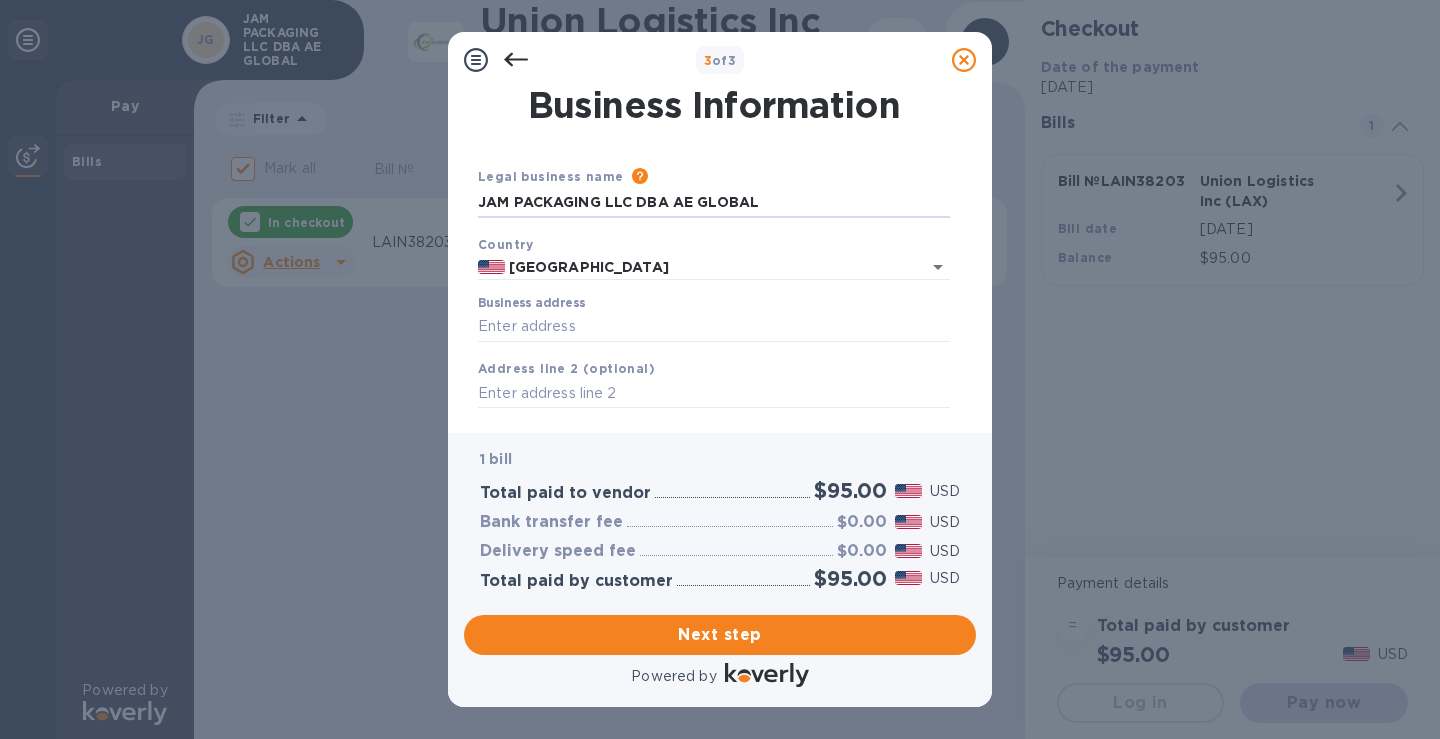 drag, startPoint x: 763, startPoint y: 200, endPoint x: -7, endPoint y: 196, distance: 770.0104 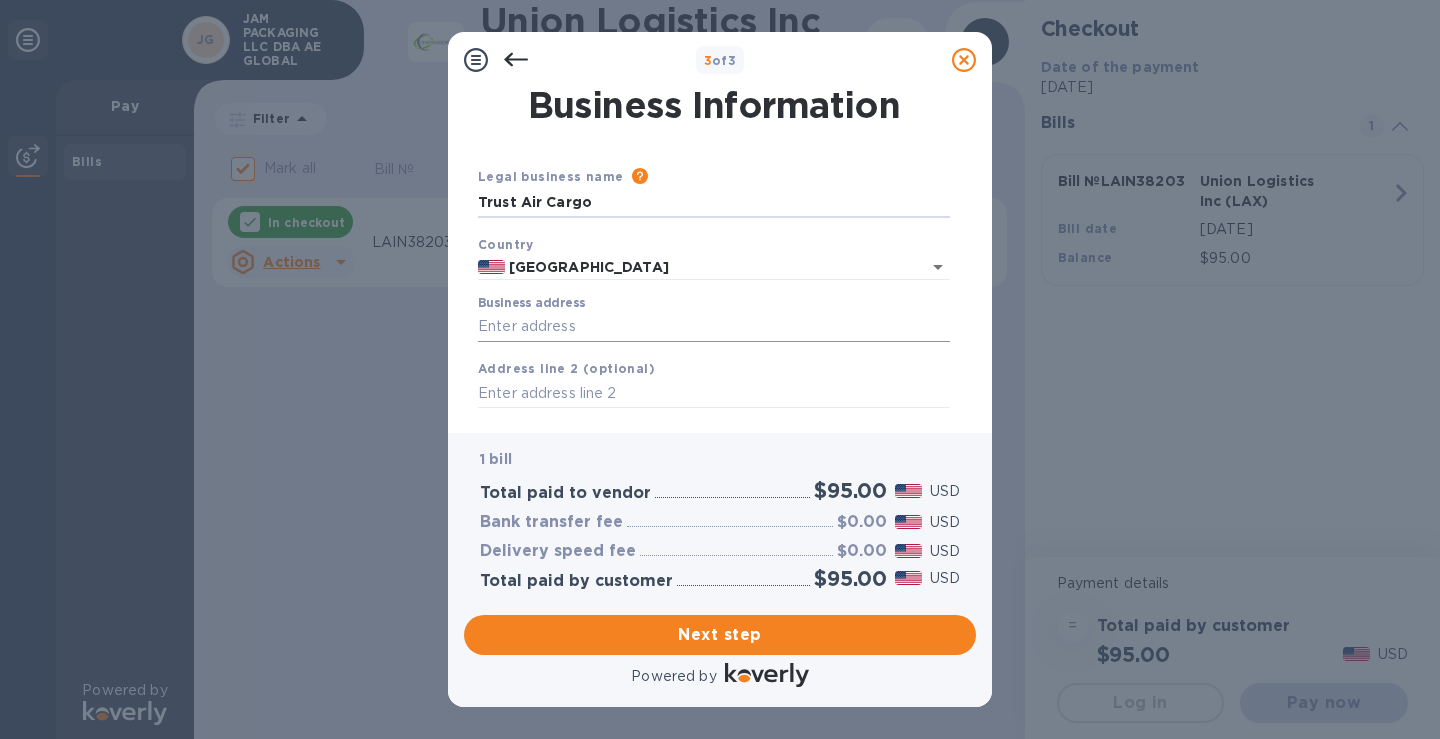 type on "Trust Air Cargo" 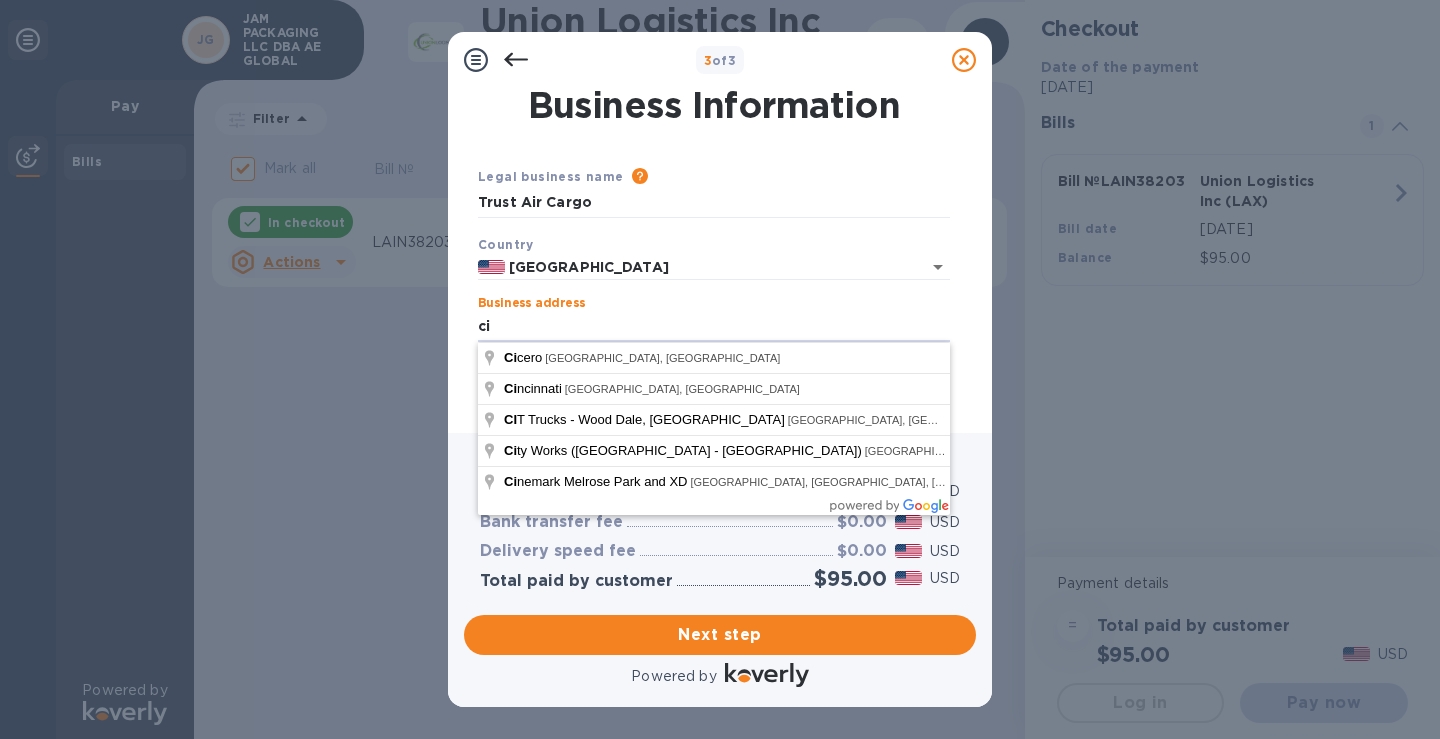 type on "c" 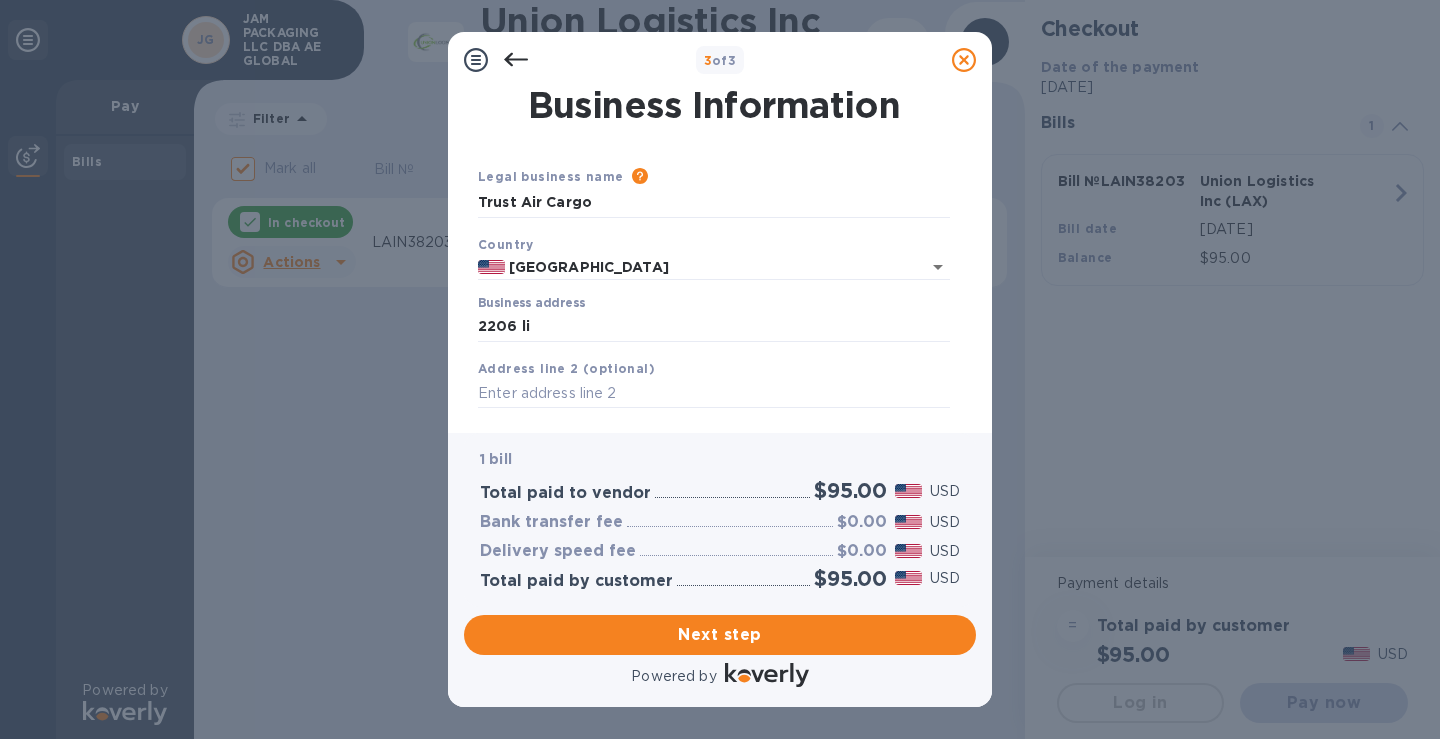 type on "[STREET_ADDRESS]" 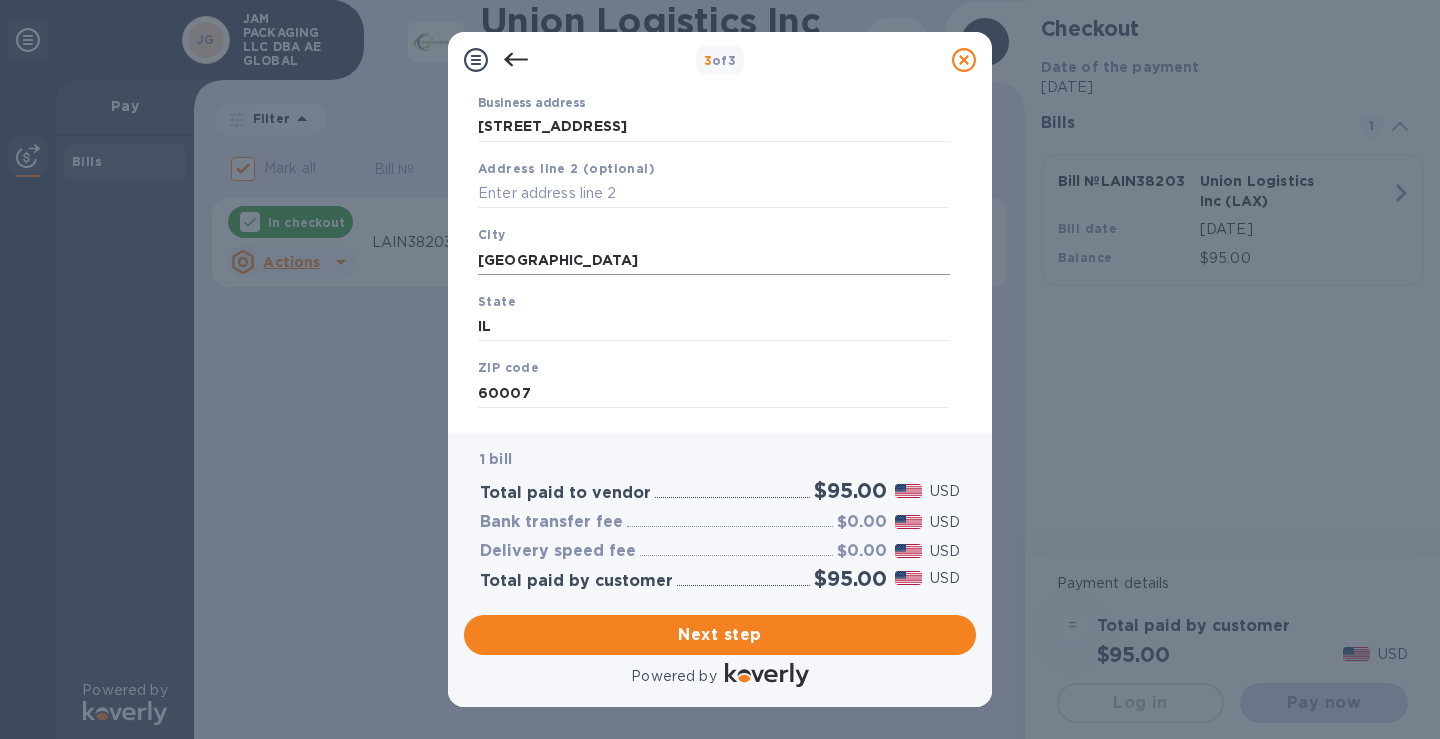 scroll, scrollTop: 239, scrollLeft: 0, axis: vertical 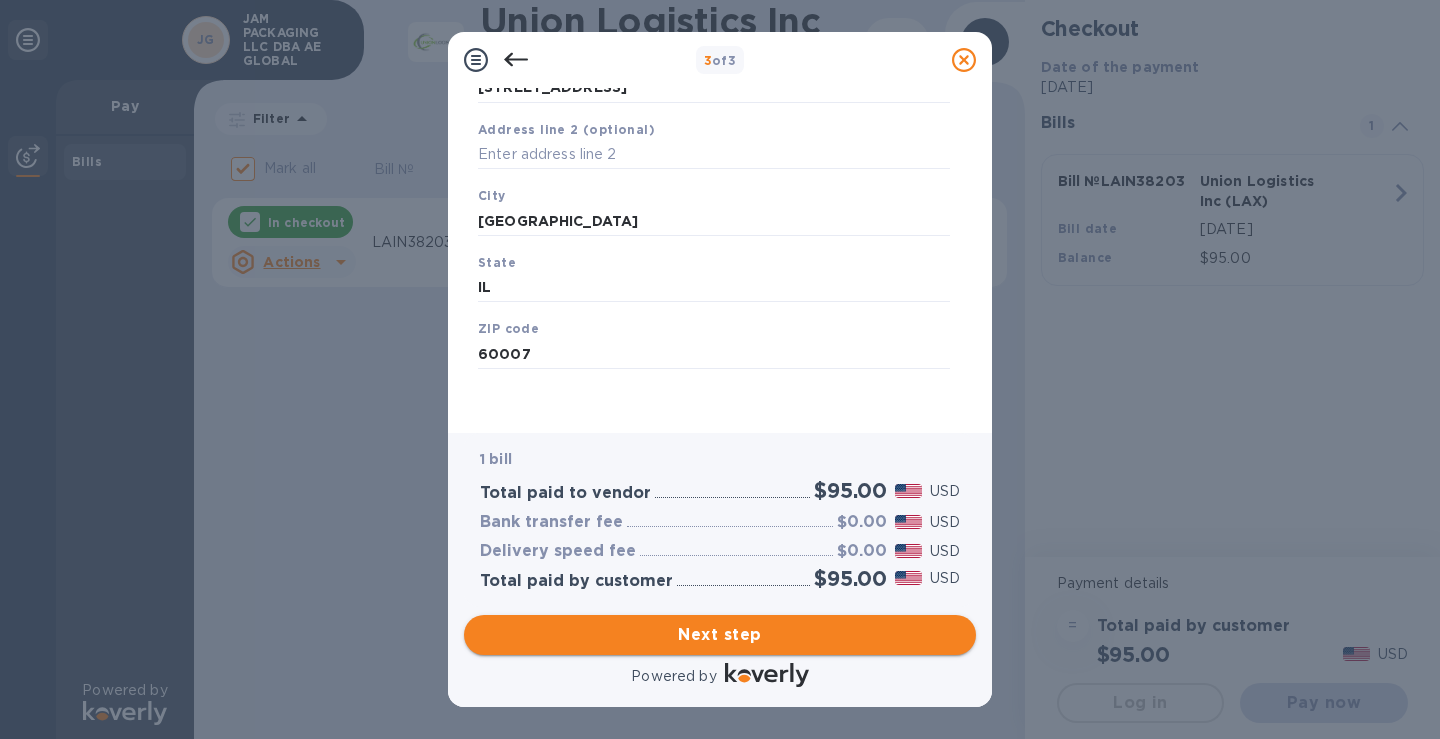 click on "Next step" at bounding box center [720, 635] 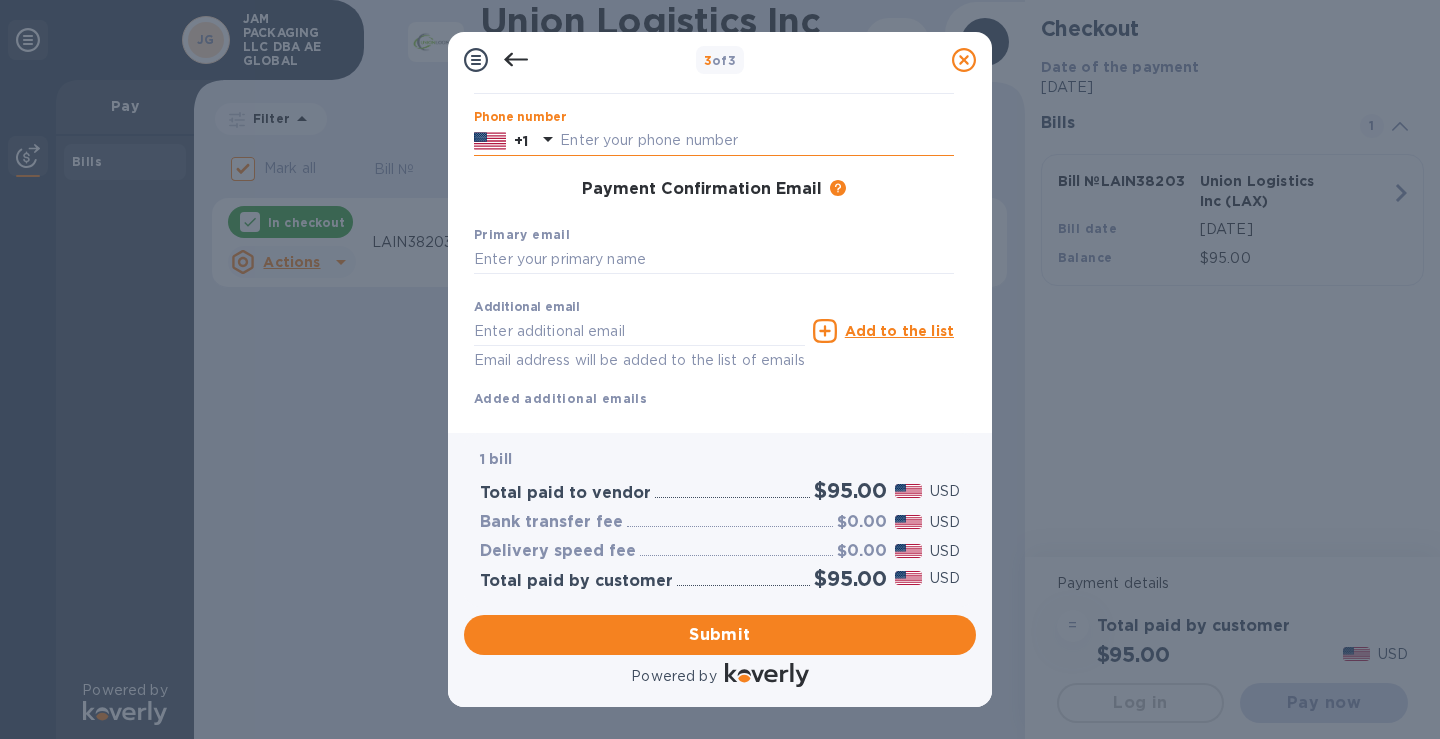 click at bounding box center [757, 141] 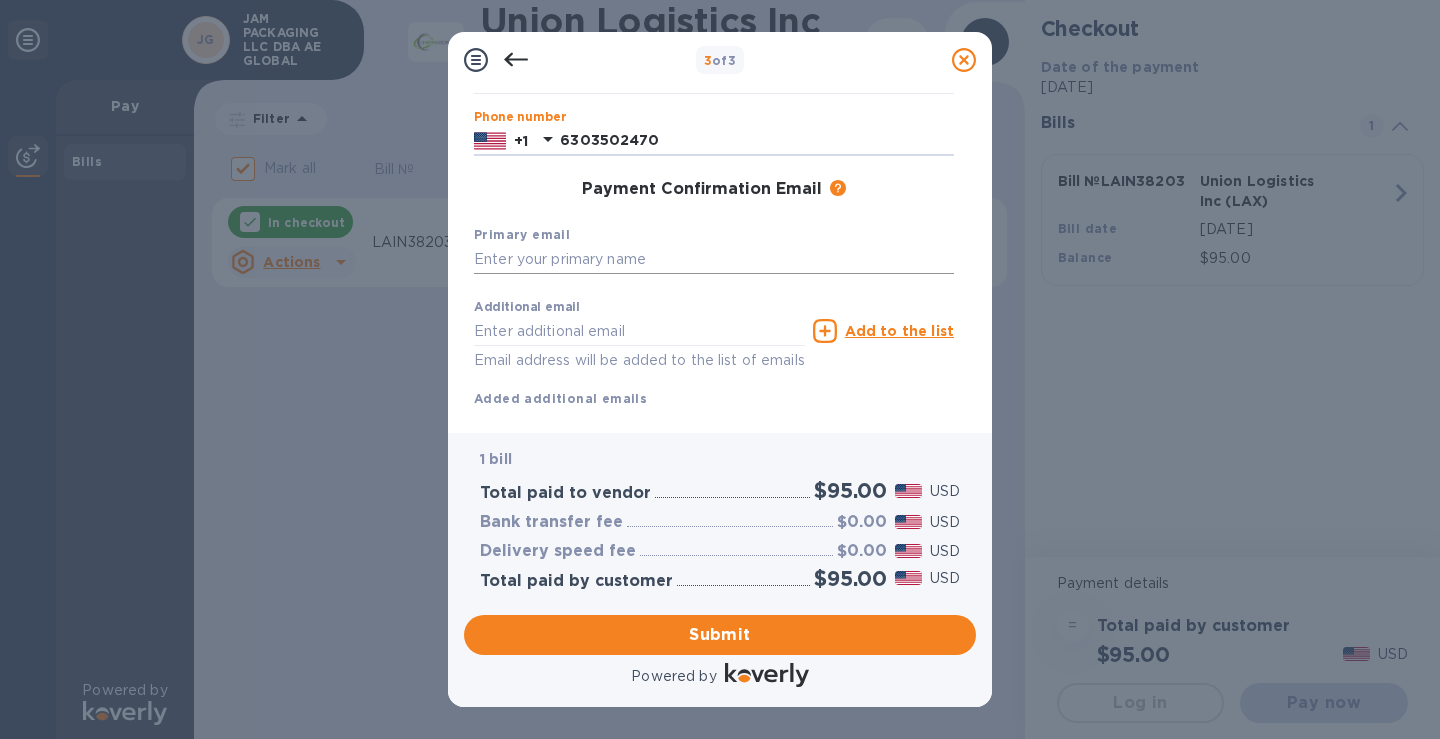 type on "6303502470" 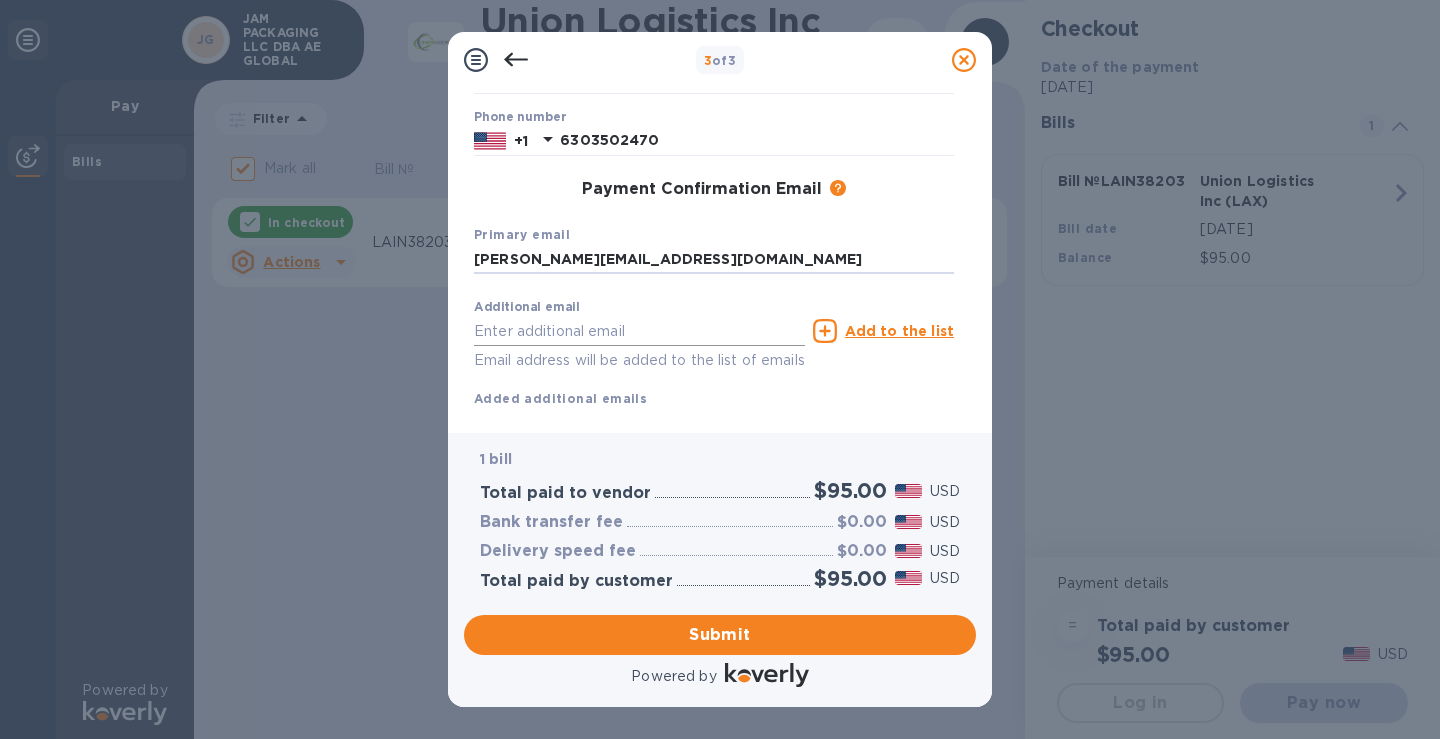 type on "[PERSON_NAME][EMAIL_ADDRESS][DOMAIN_NAME]" 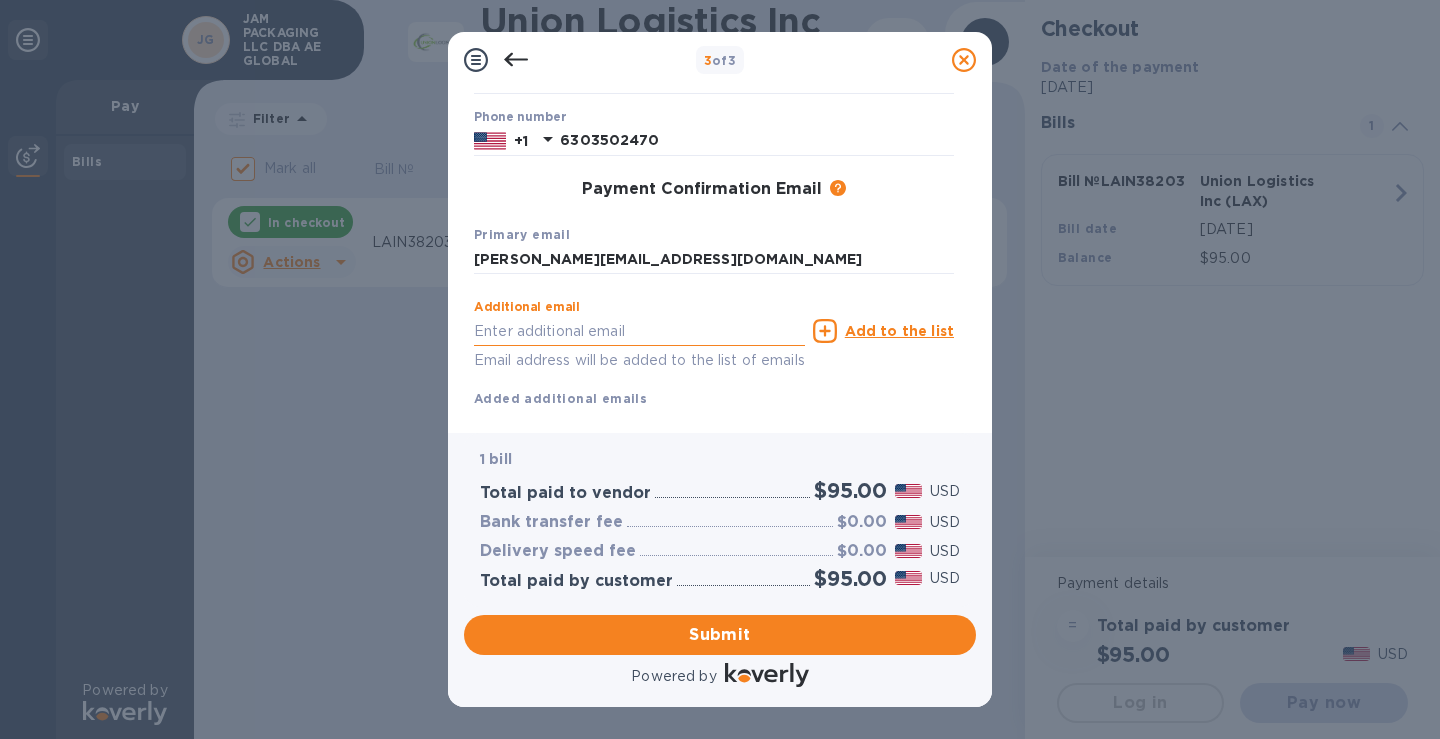 click at bounding box center [639, 331] 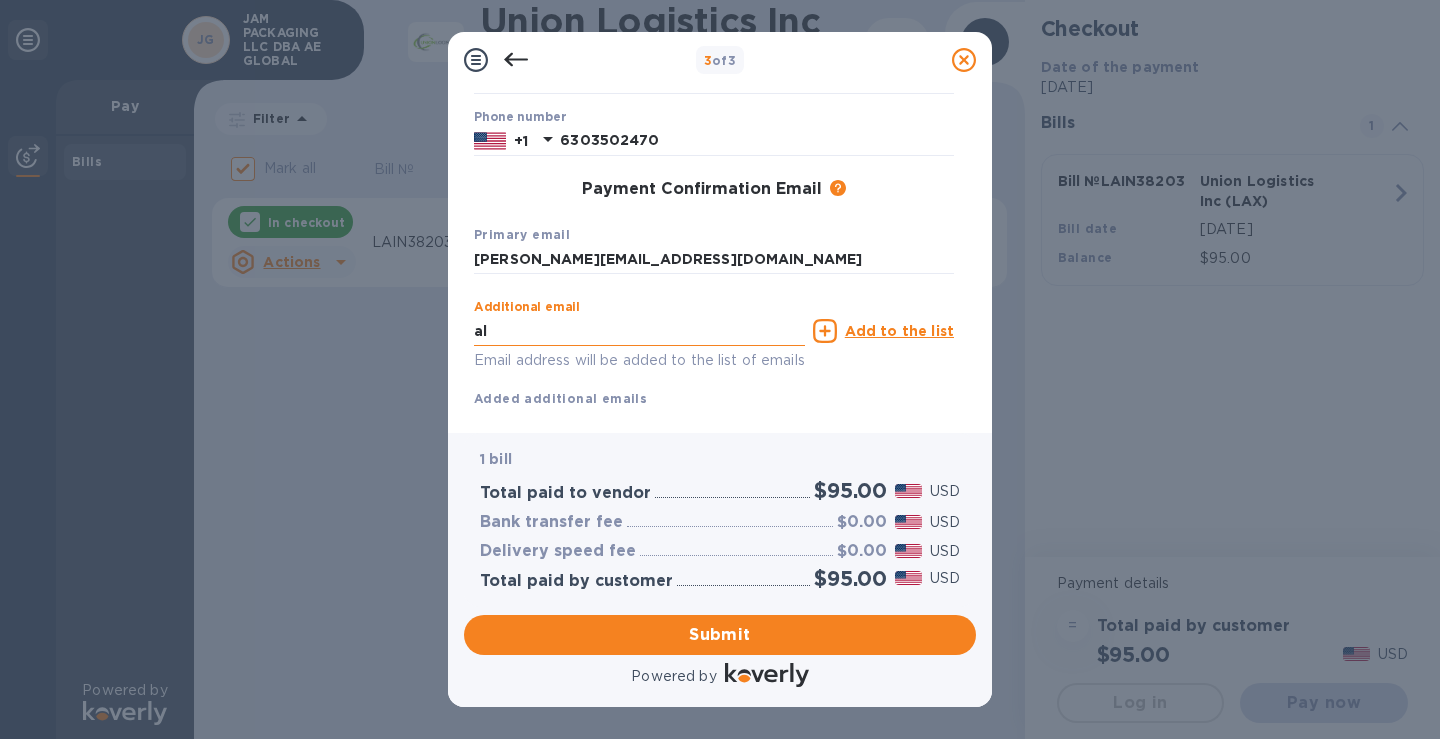 type on "a" 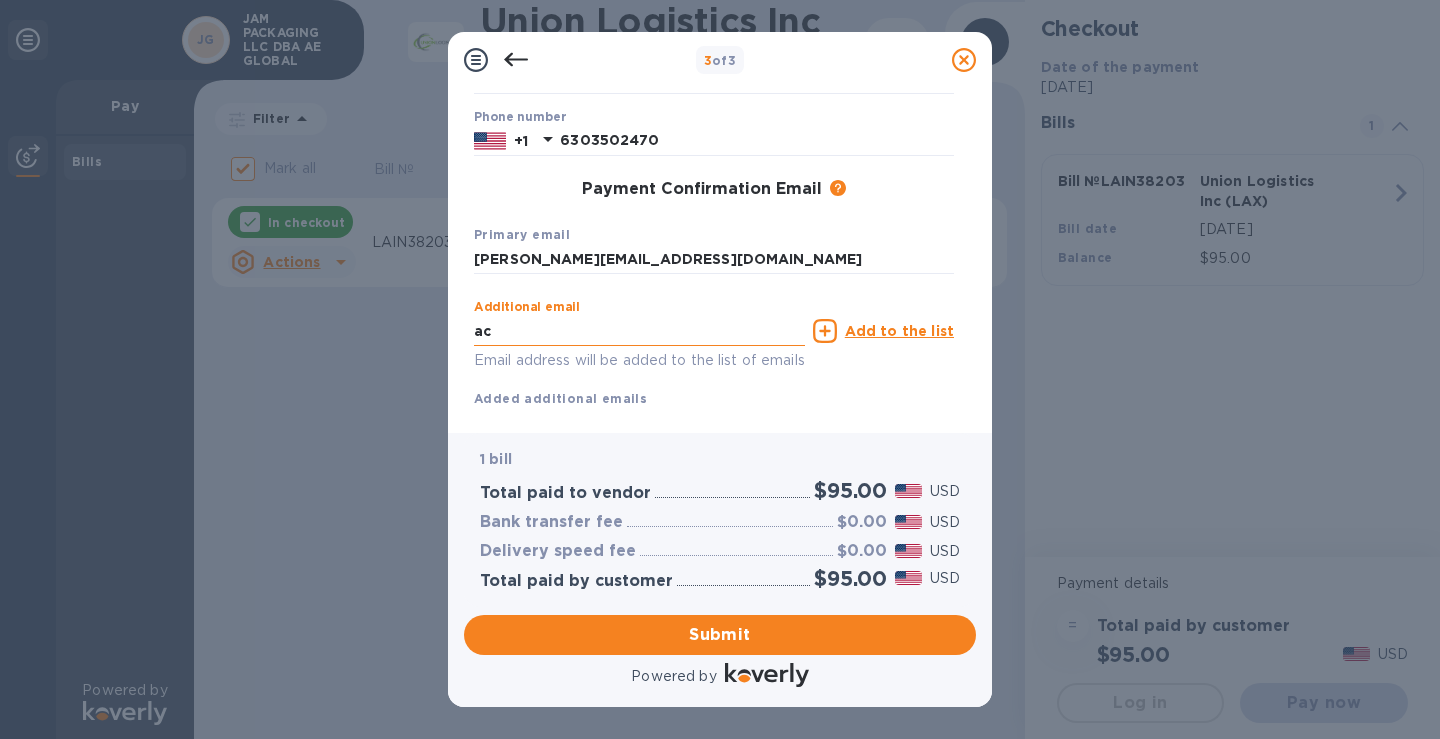 type on "a" 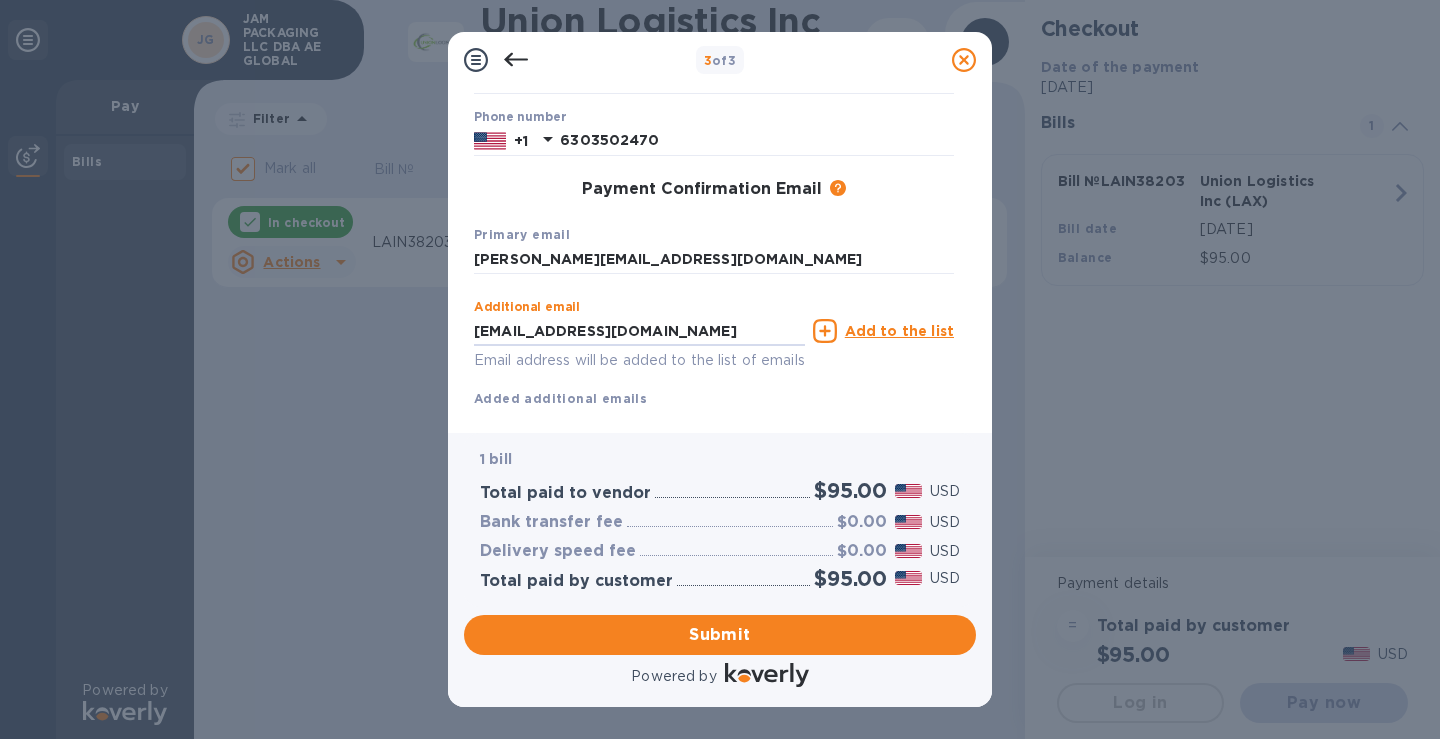 type on "[EMAIL_ADDRESS][DOMAIN_NAME]" 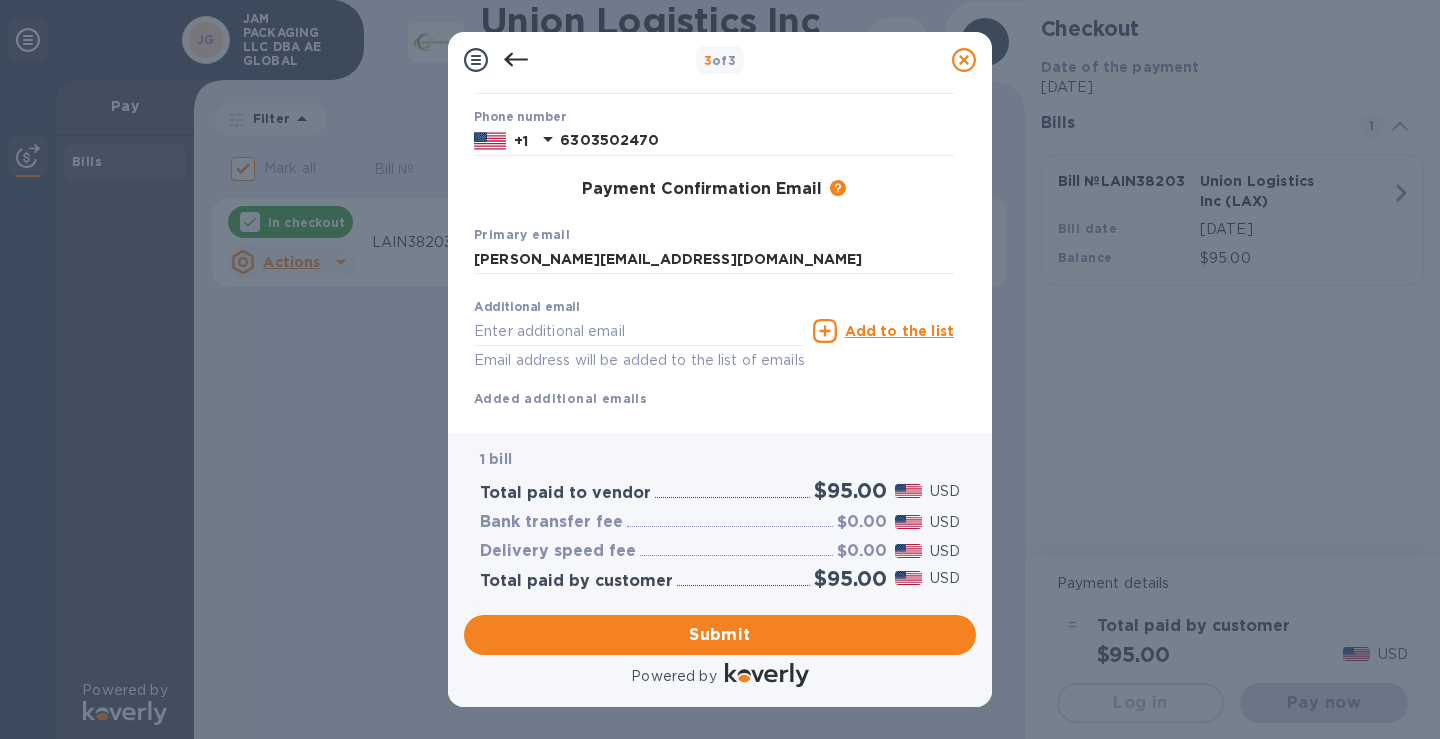 click on "Additional email Email address will be added to the list of emails Add to the list Added additional emails [EMAIL_ADDRESS][DOMAIN_NAME]" at bounding box center [714, 369] 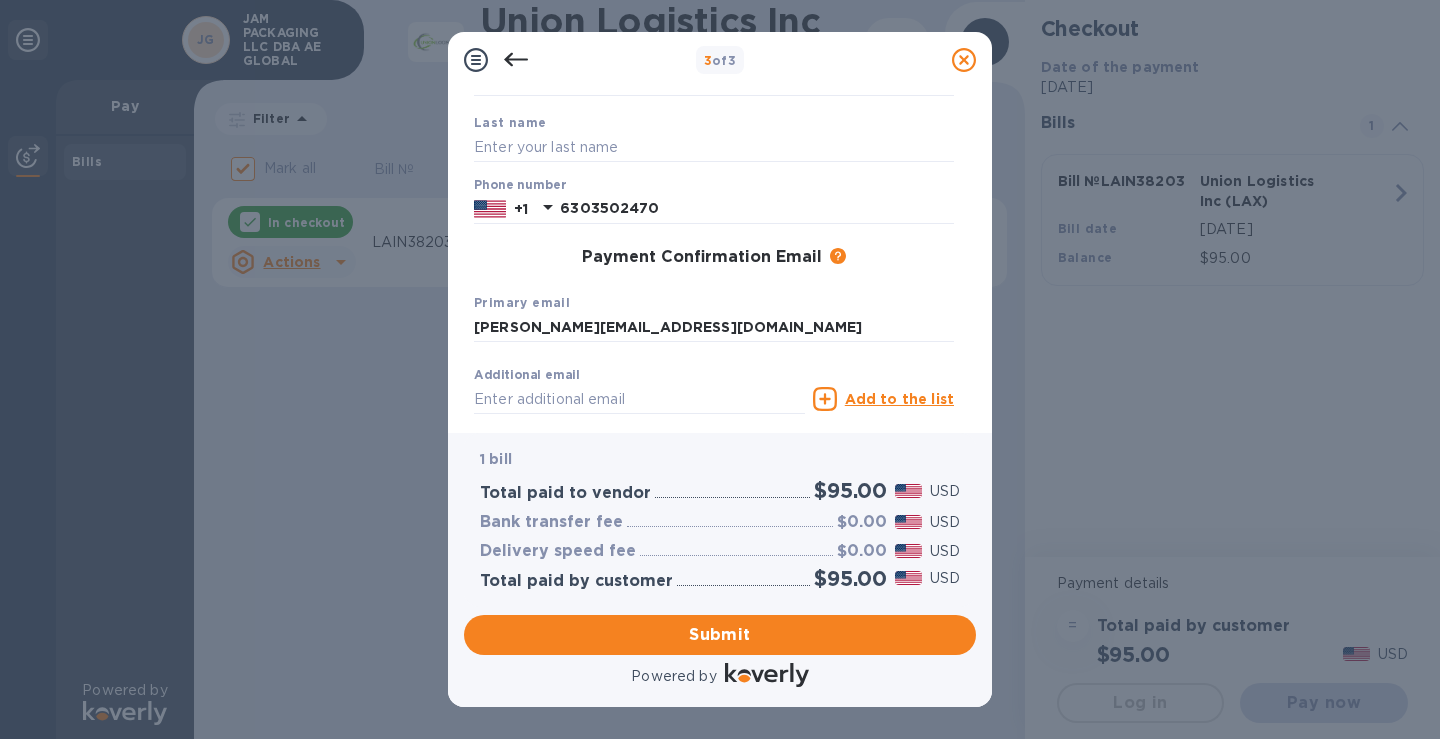 scroll, scrollTop: 326, scrollLeft: 0, axis: vertical 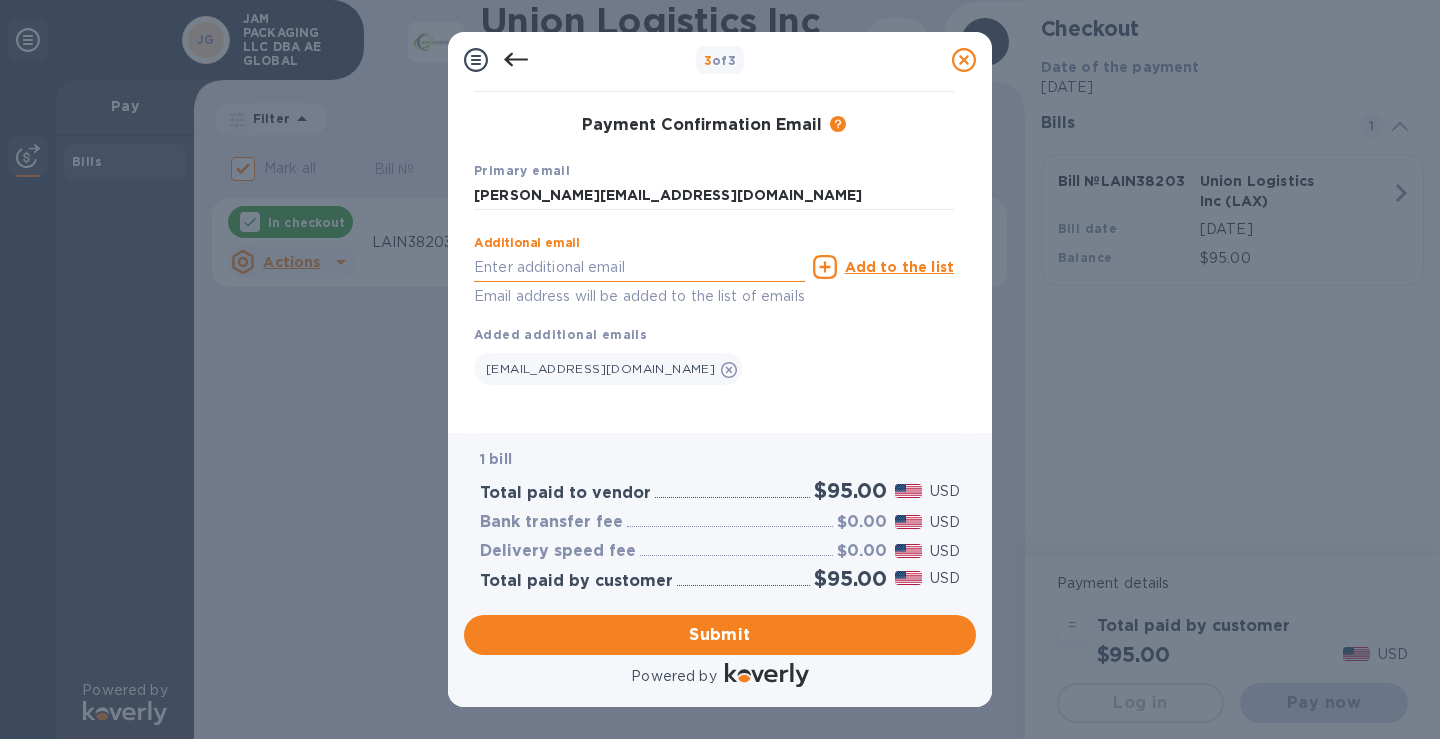click at bounding box center [639, 267] 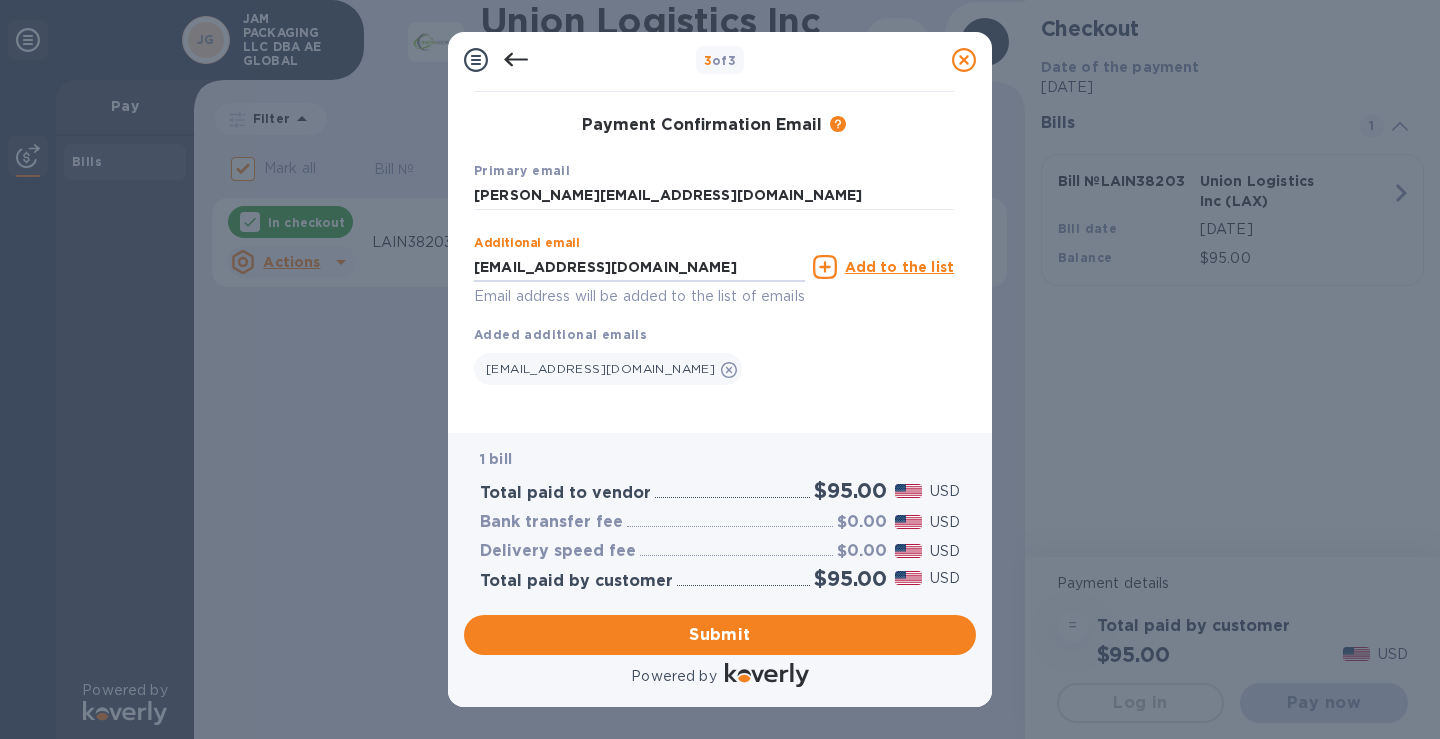 type on "[EMAIL_ADDRESS][DOMAIN_NAME]" 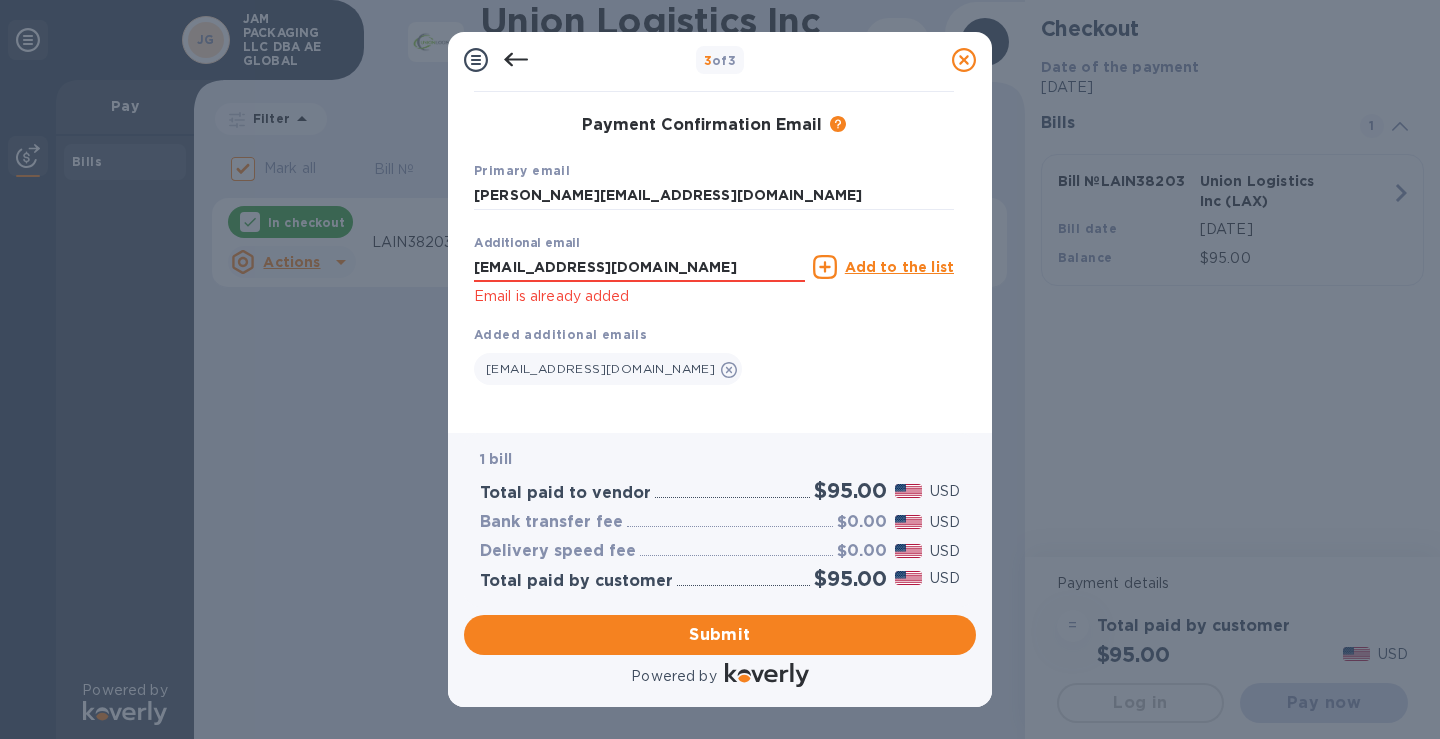 scroll, scrollTop: 303, scrollLeft: 0, axis: vertical 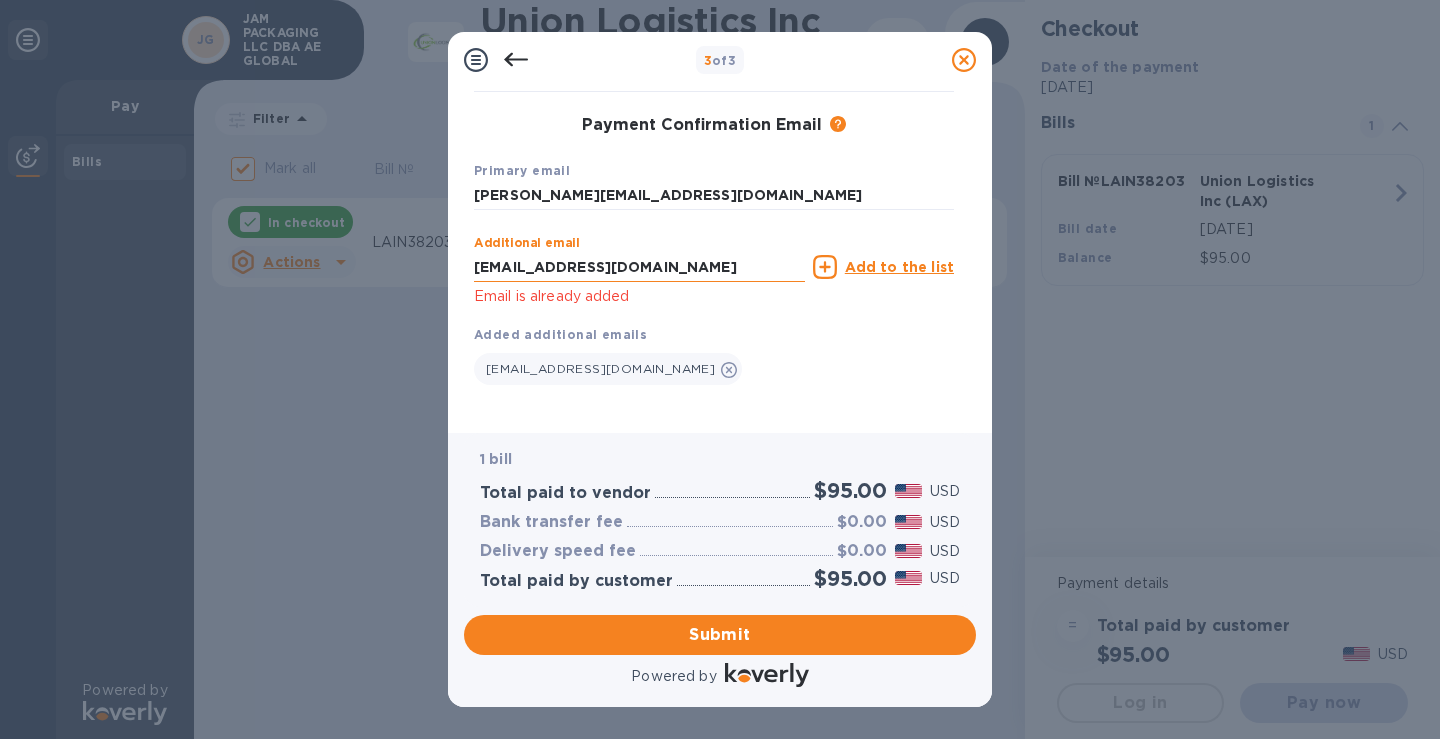 click on "[EMAIL_ADDRESS][DOMAIN_NAME]" at bounding box center (639, 267) 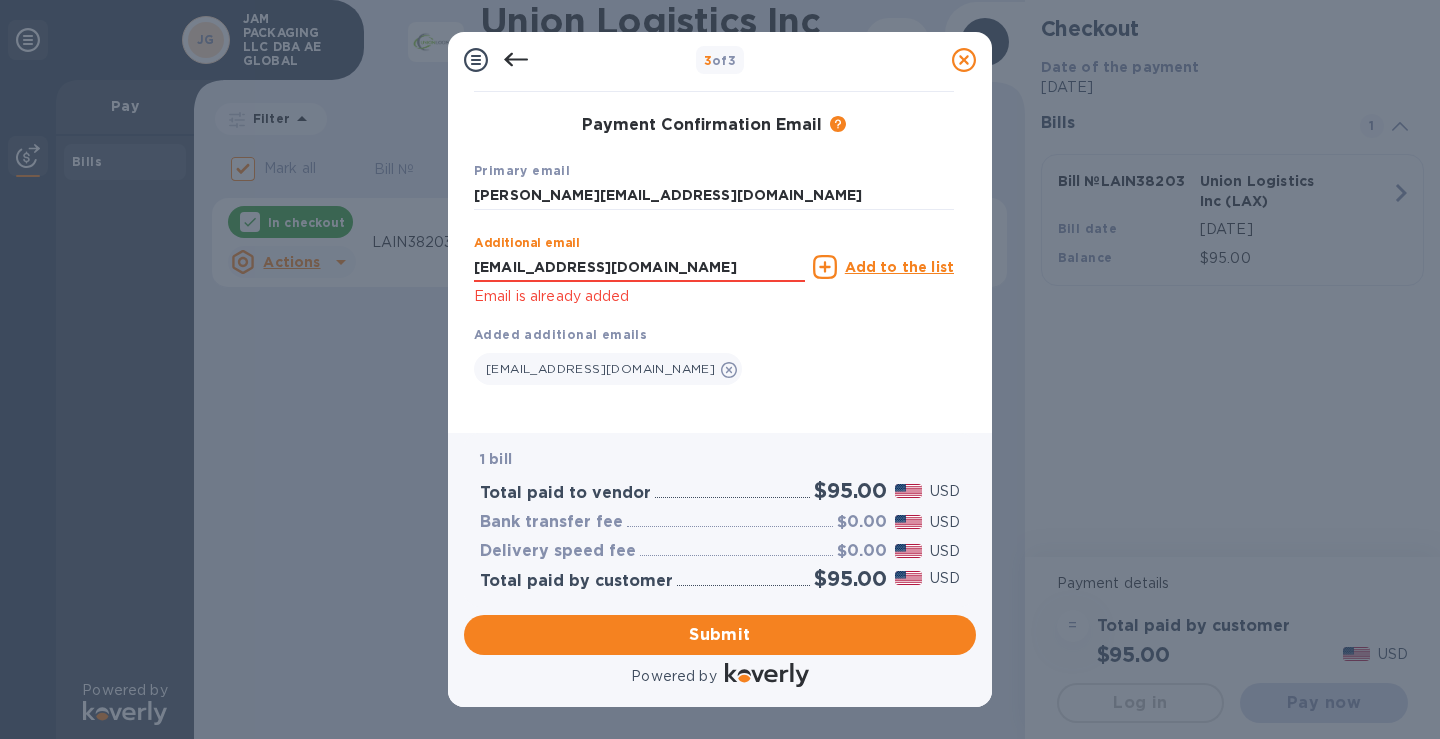 click on "3  of  3 Payment Contact Information First name Last name Phone number [PHONE_NUMBER] Payment Confirmation Email The added email addresses will be used to send the payment confirmation. Primary email [PERSON_NAME][EMAIL_ADDRESS][DOMAIN_NAME] Additional email [EMAIL_ADDRESS][DOMAIN_NAME] Email is already added Add to the list Added additional emails [EMAIL_ADDRESS][DOMAIN_NAME] Submit 1 bill Total paid to vendor $95.00 USD Bank transfer fee $0.00 USD Delivery speed fee $0.00 USD Total paid by customer $95.00 USD Submit Powered by" at bounding box center [720, 369] 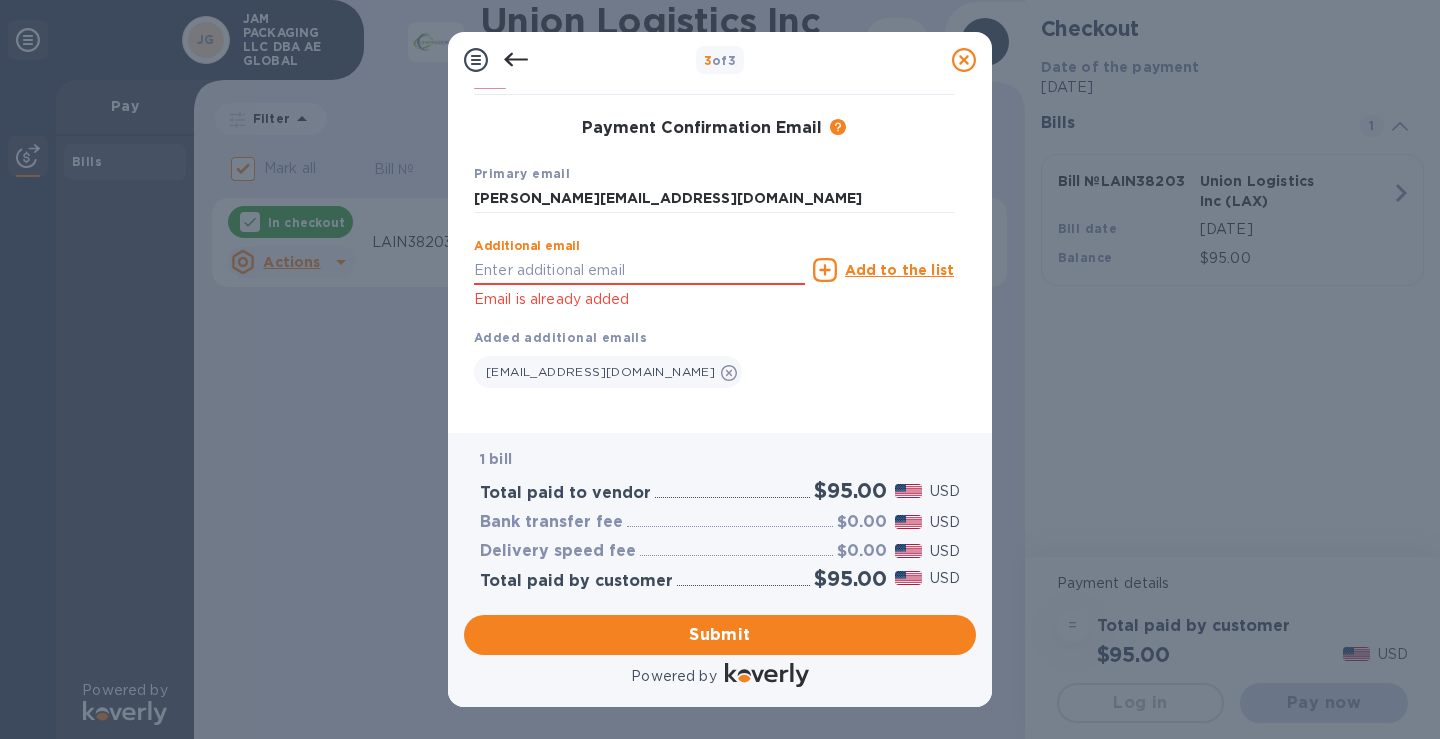 scroll, scrollTop: 0, scrollLeft: 0, axis: both 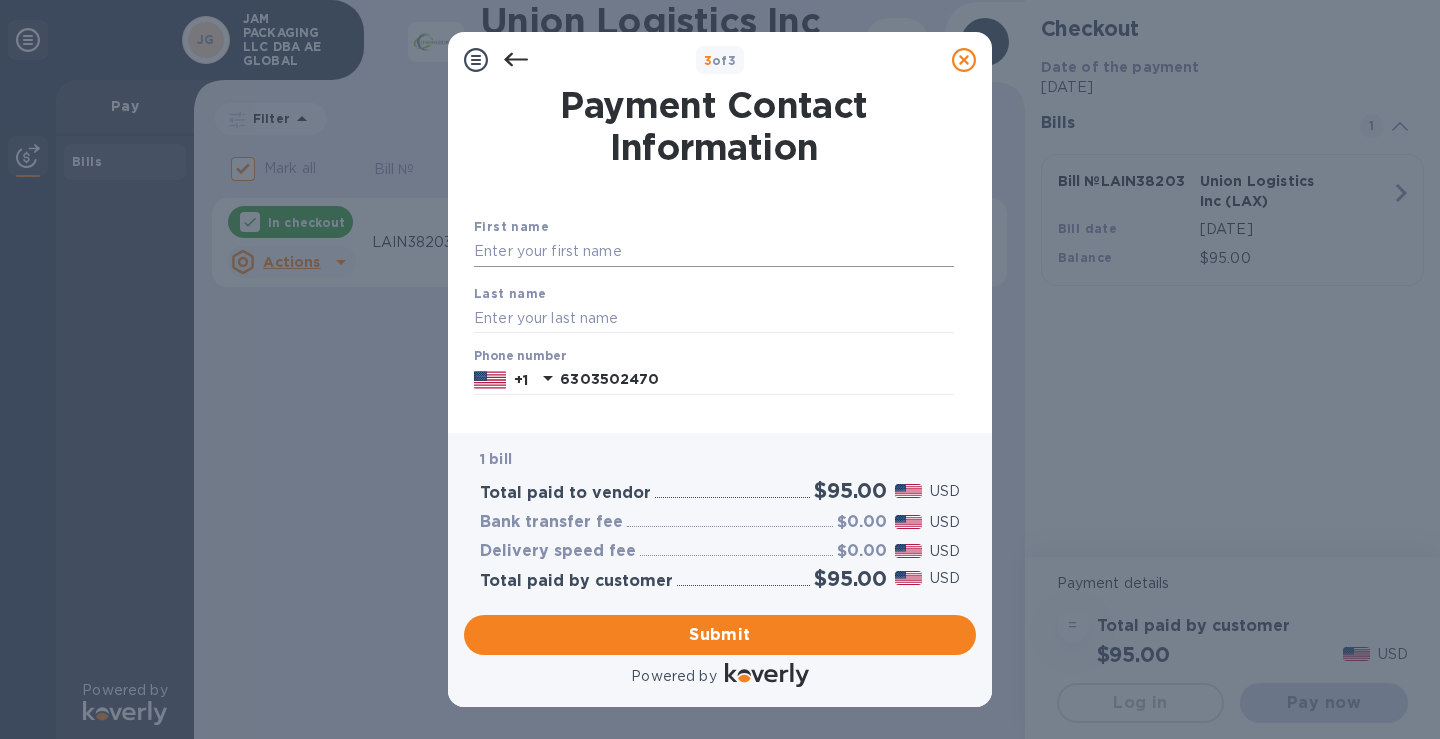 type 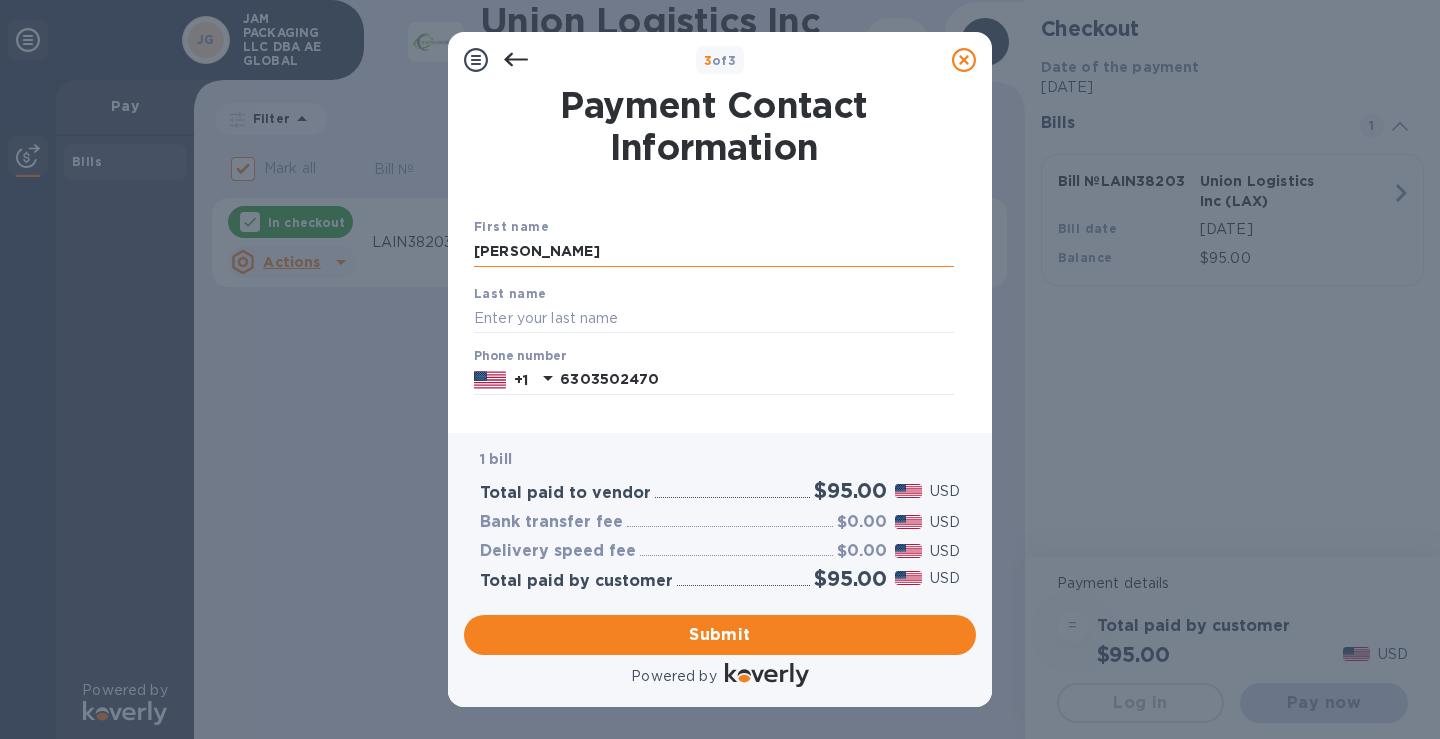 type on "[PERSON_NAME]" 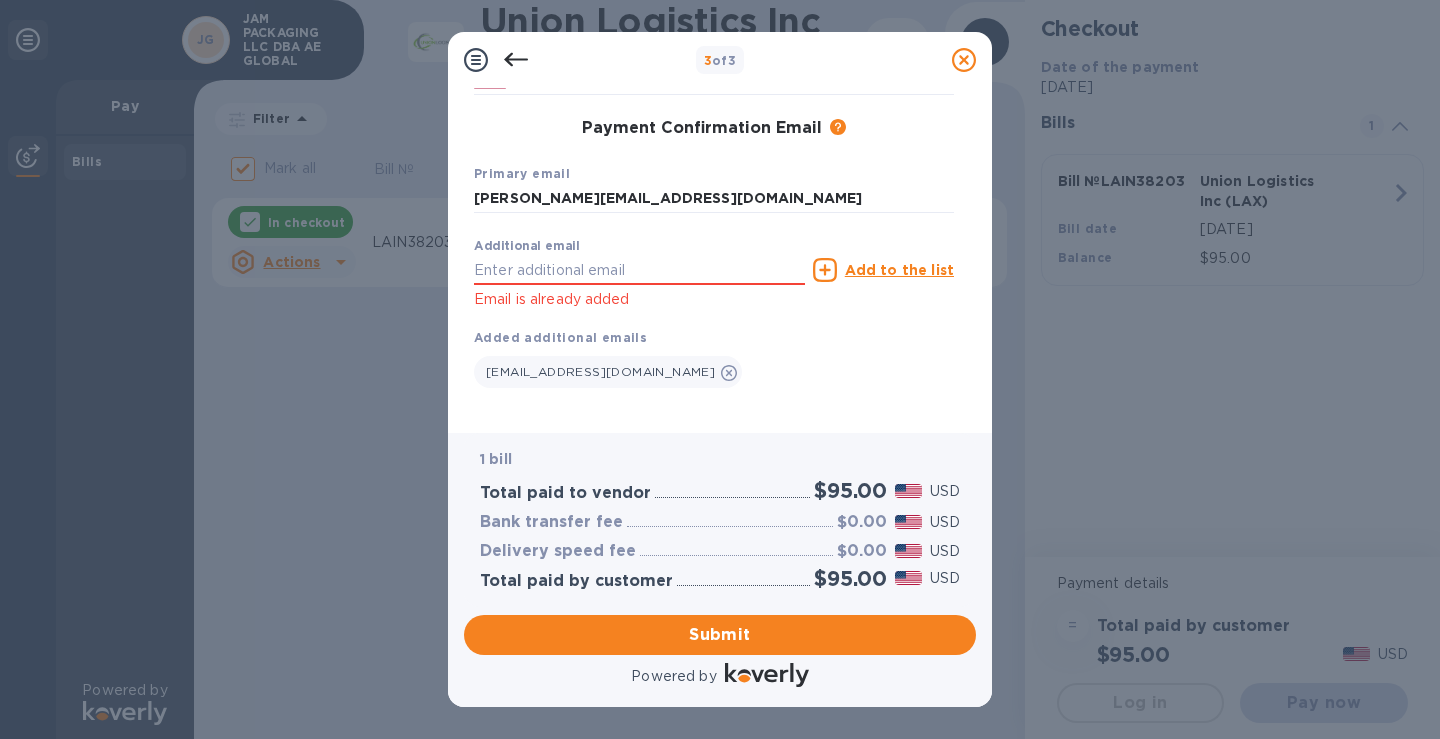 scroll, scrollTop: 303, scrollLeft: 0, axis: vertical 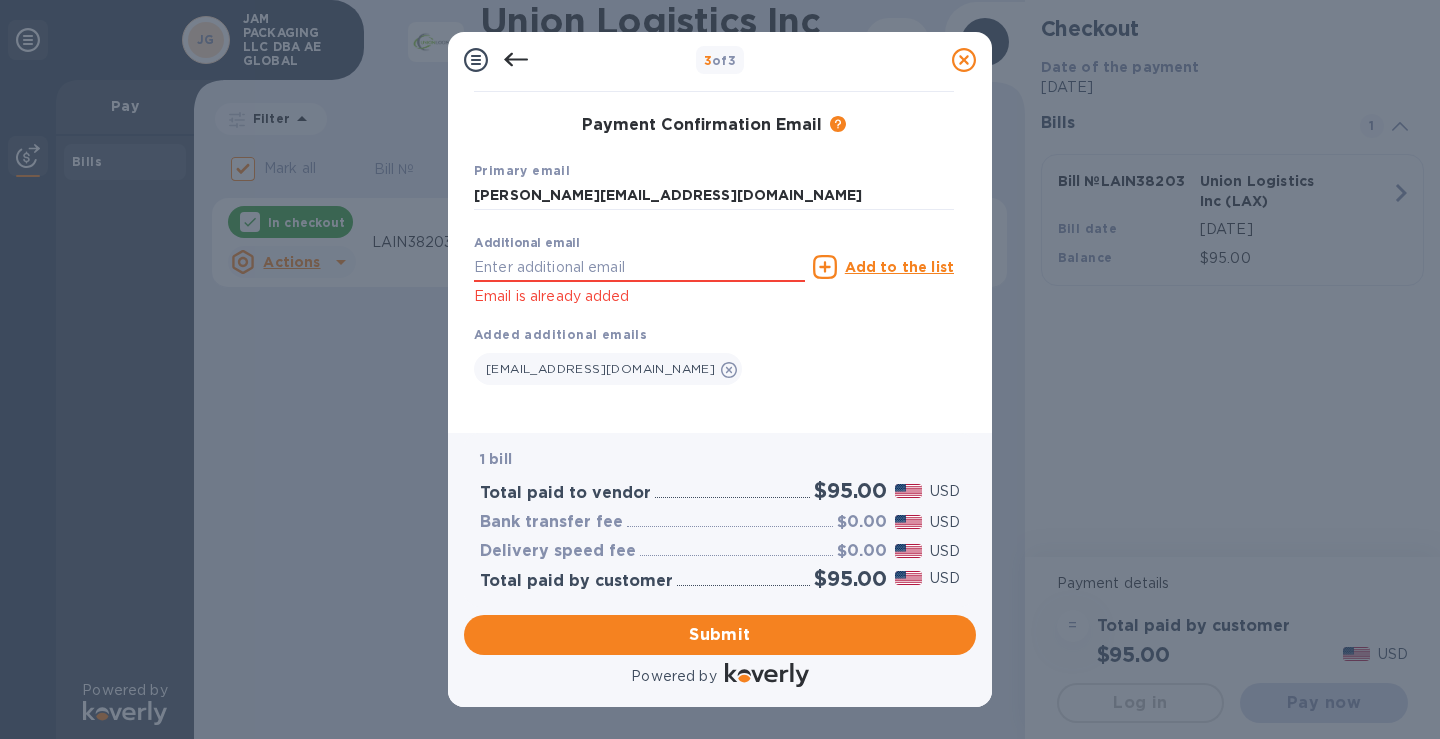 type on "[PERSON_NAME]" 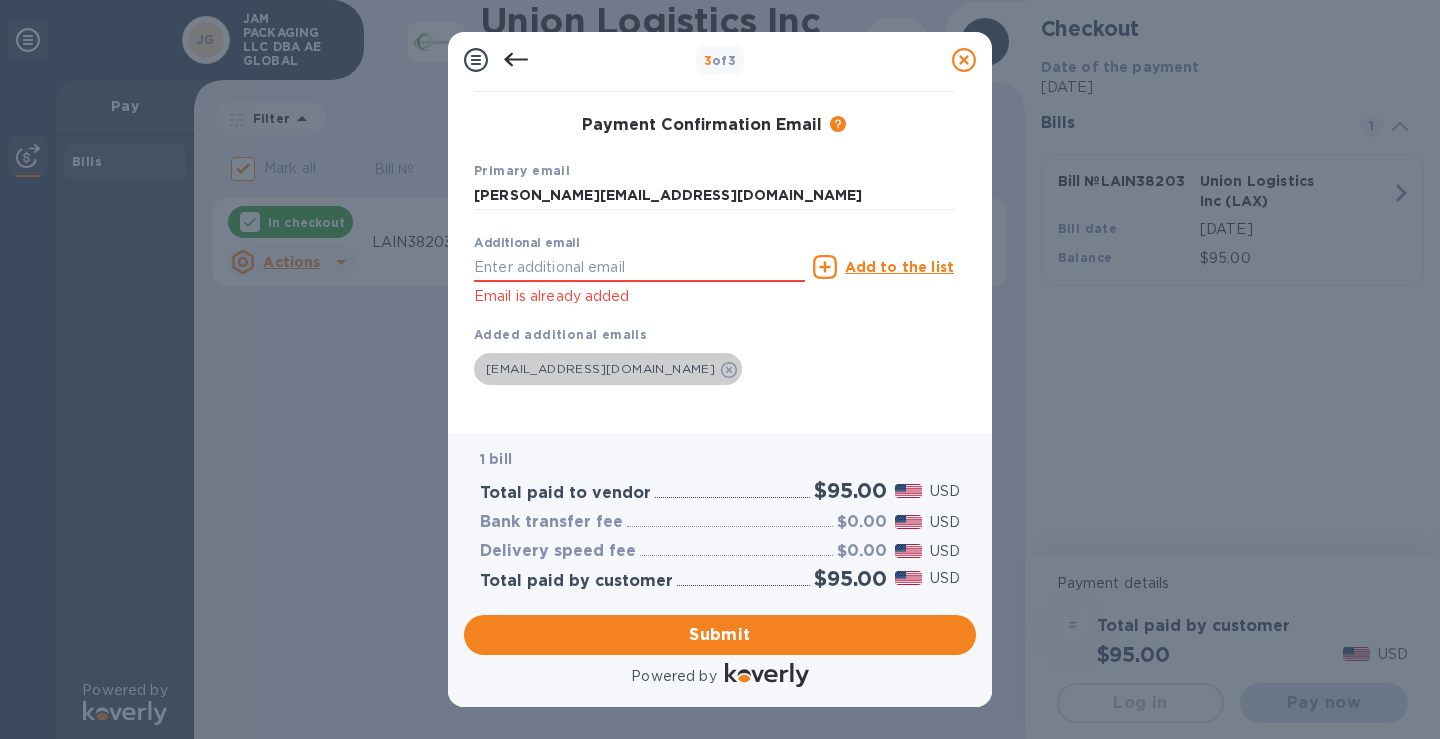 click 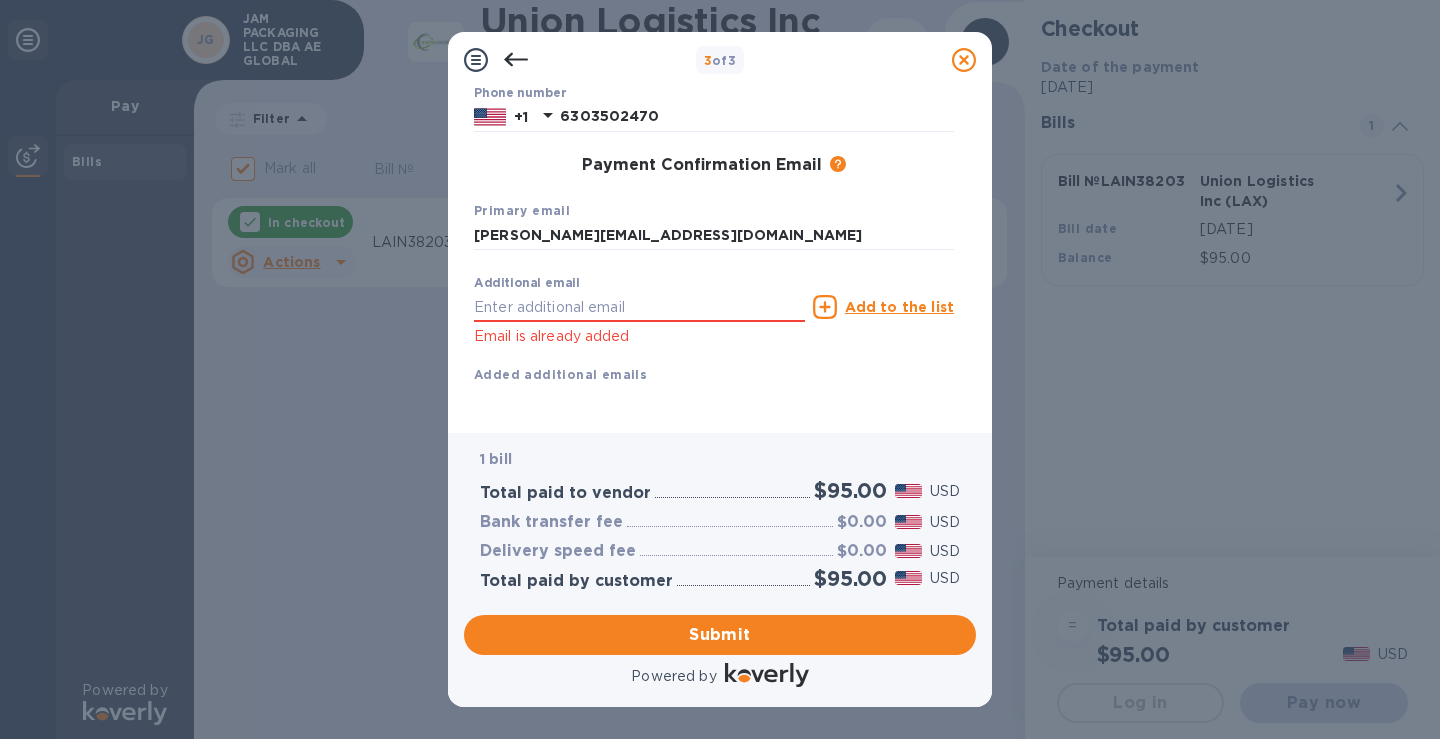scroll, scrollTop: 263, scrollLeft: 0, axis: vertical 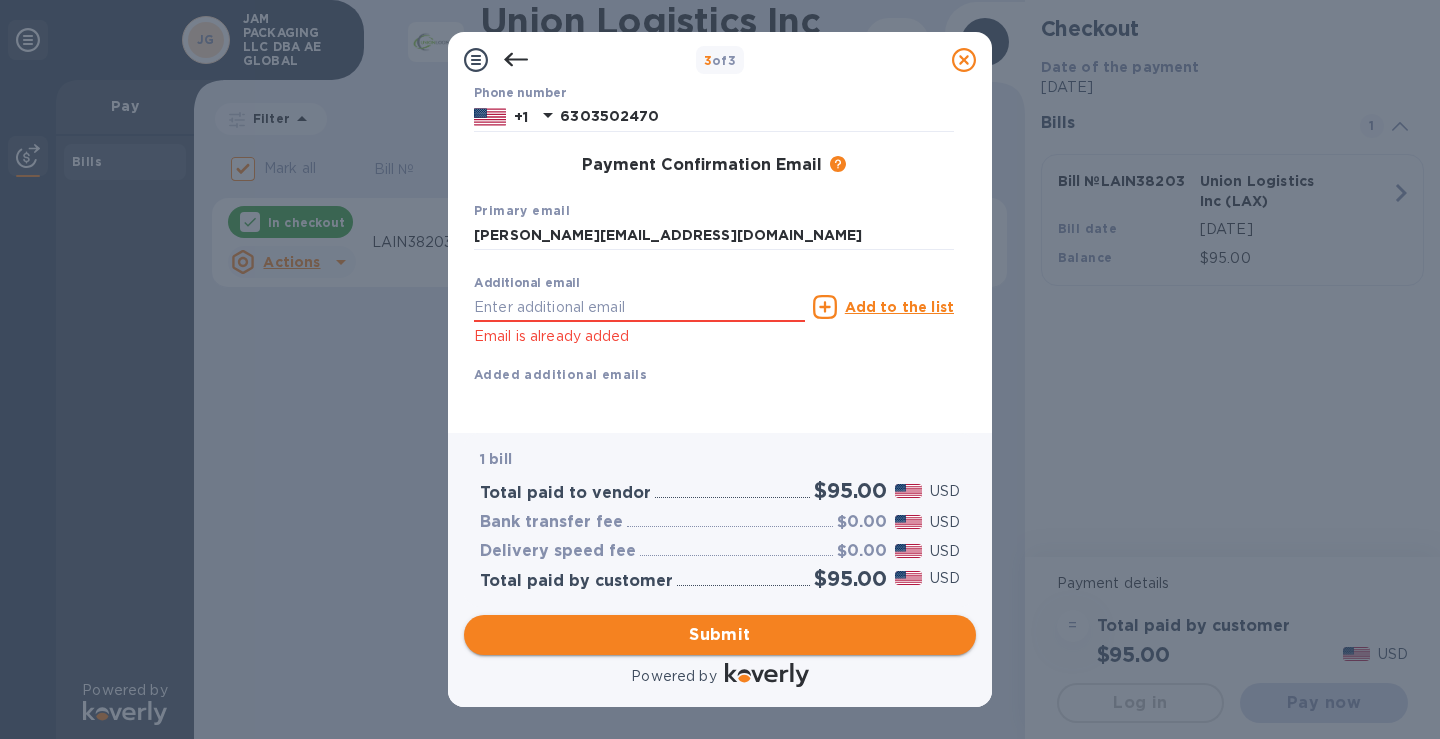 click on "Submit" at bounding box center (720, 635) 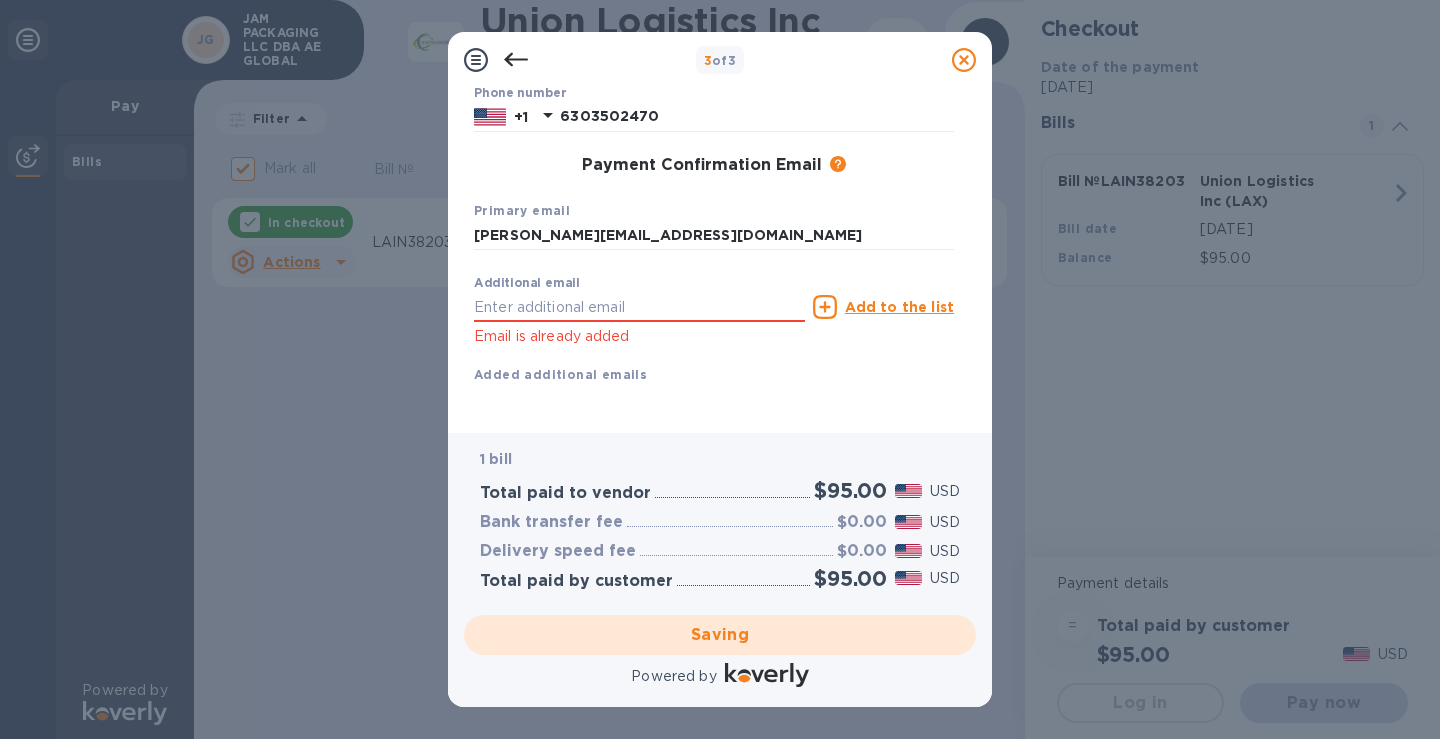 checkbox on "false" 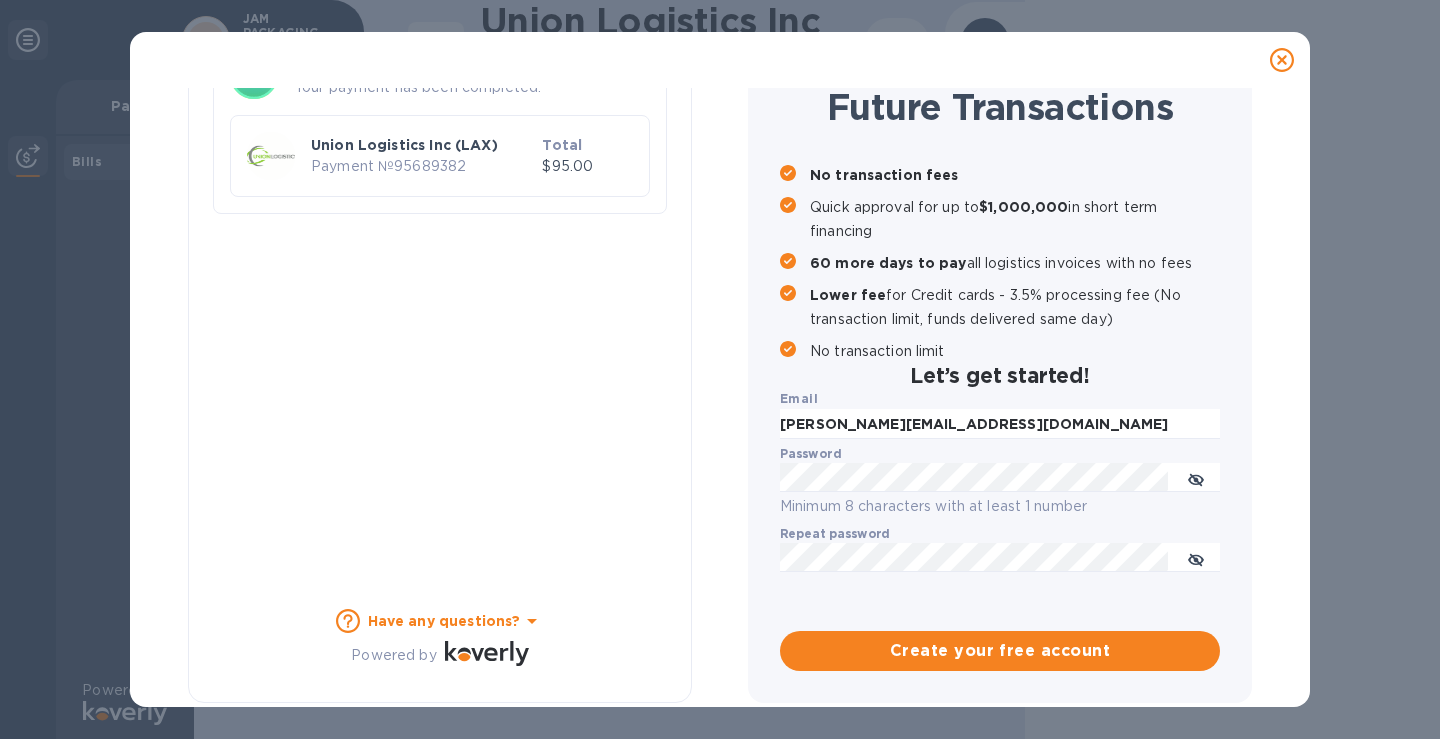 scroll, scrollTop: 0, scrollLeft: 0, axis: both 